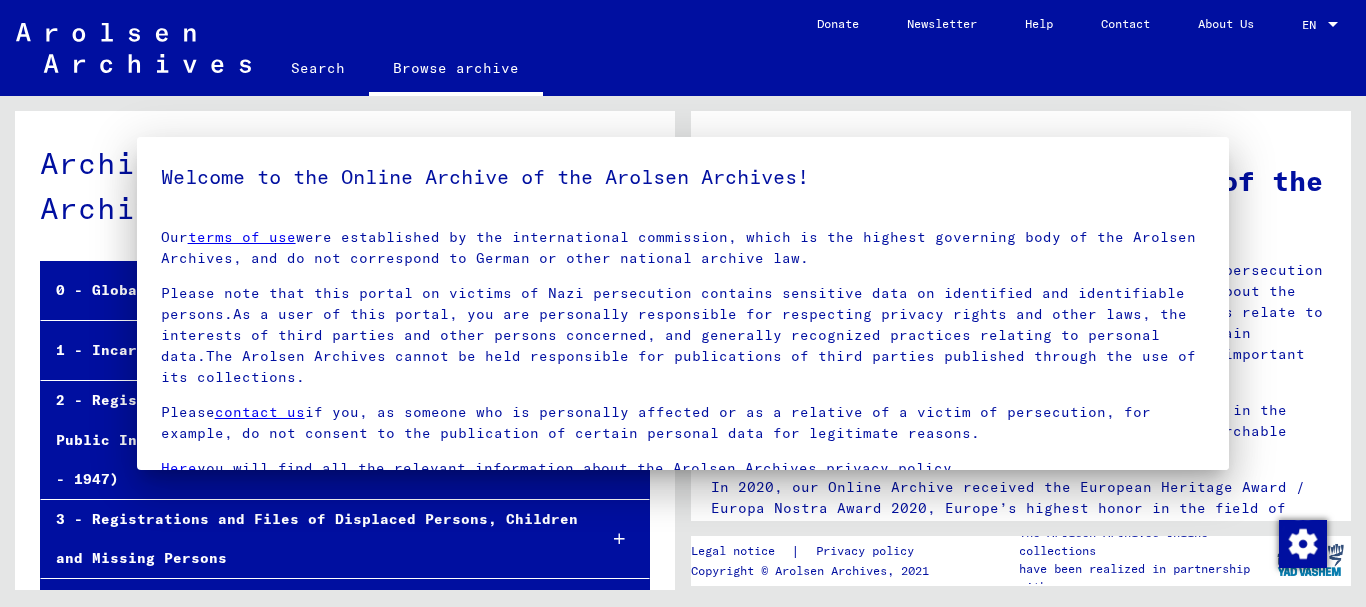 scroll, scrollTop: 0, scrollLeft: 0, axis: both 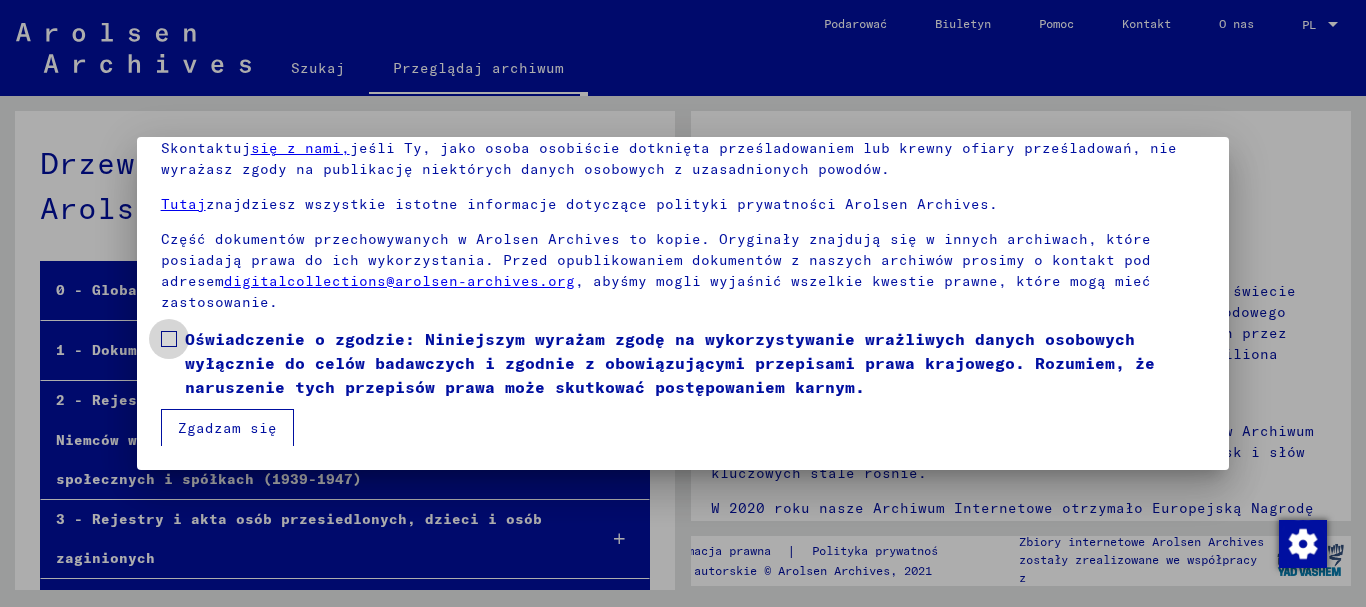 click at bounding box center (169, 339) 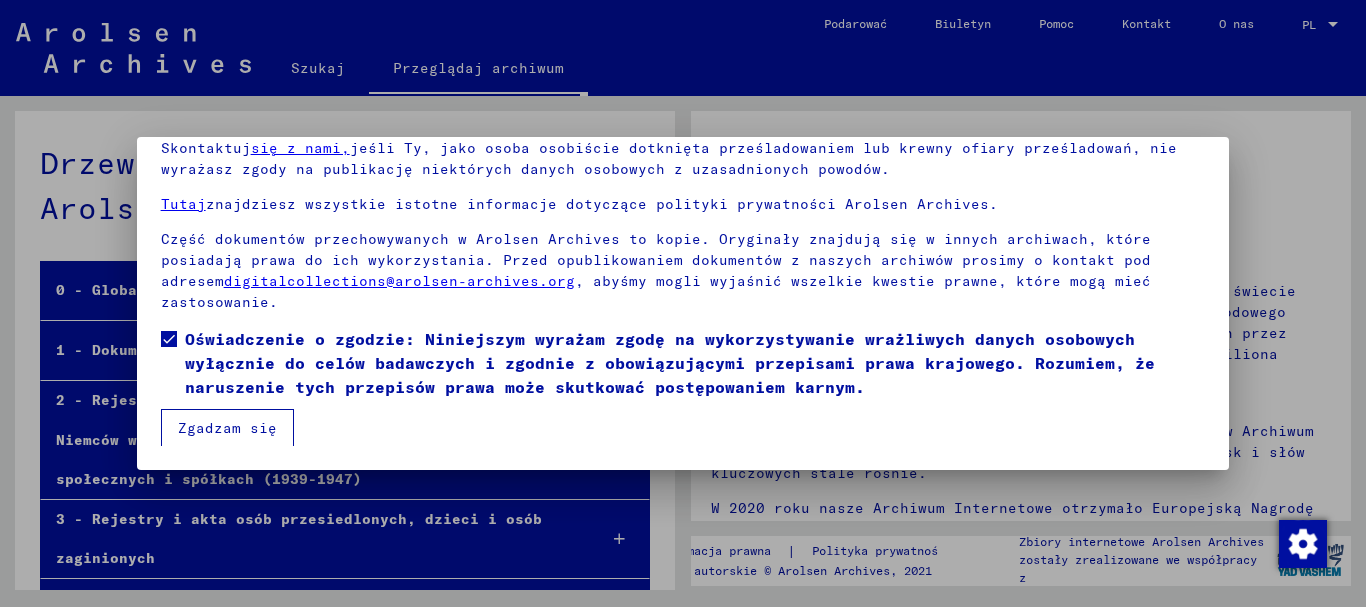 click on "Zgadzam się" at bounding box center [227, 428] 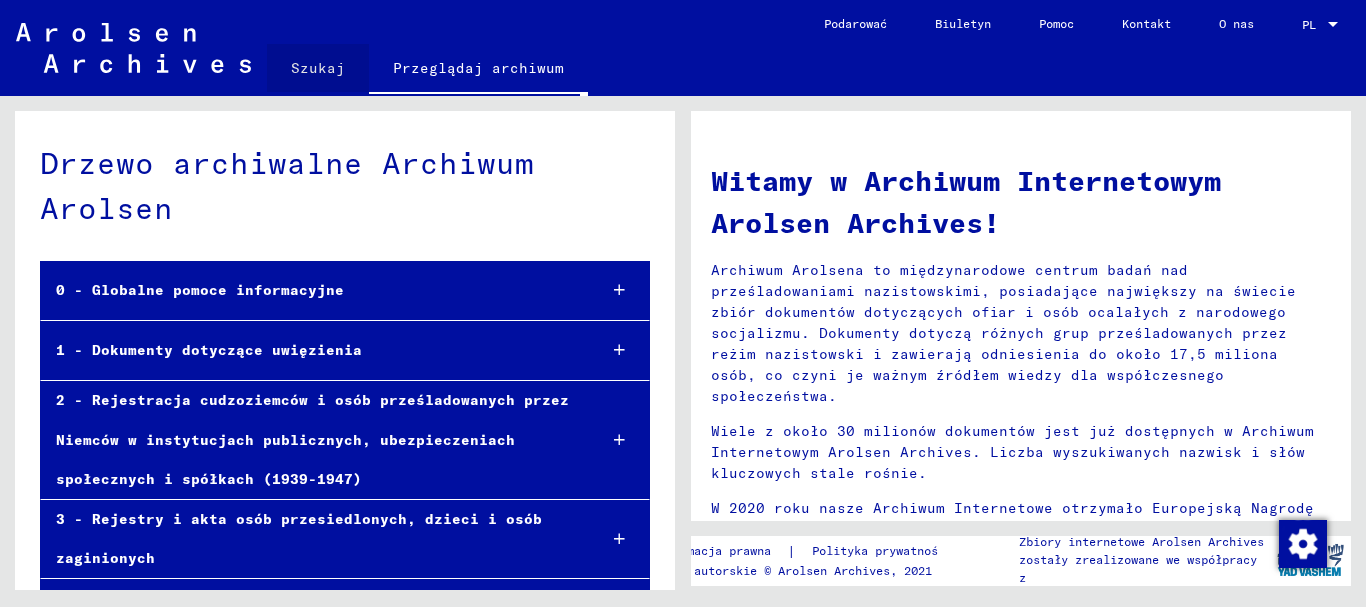click on "Szukaj" 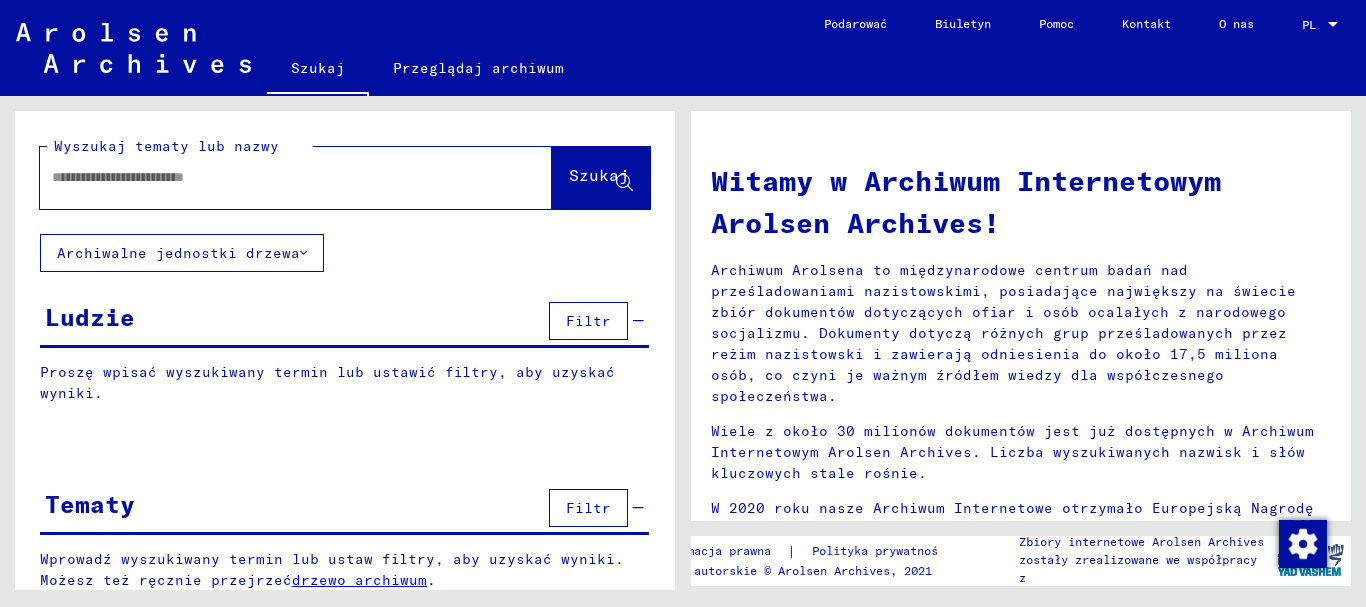 click 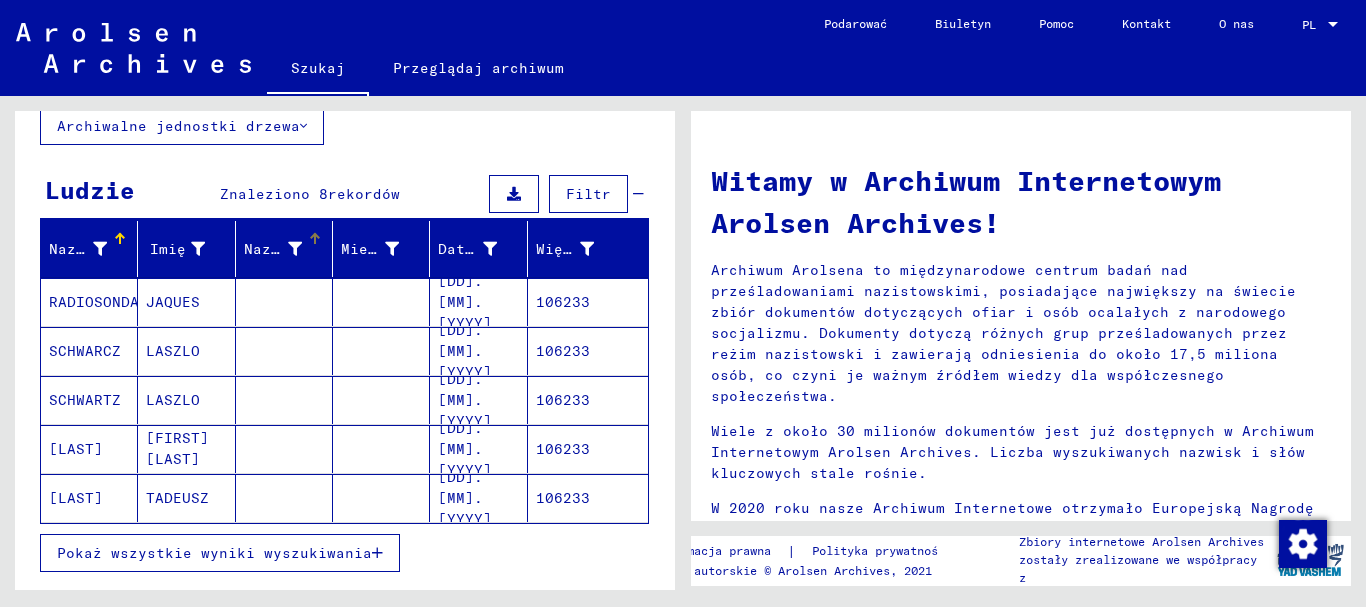 scroll, scrollTop: 200, scrollLeft: 0, axis: vertical 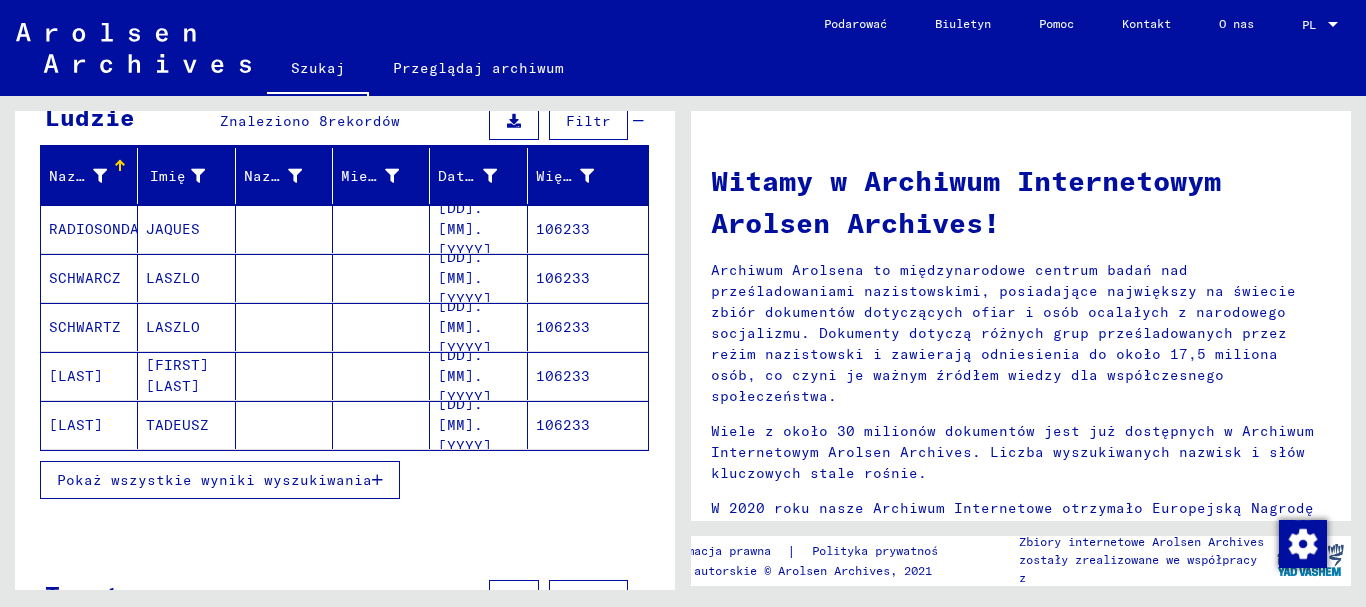 click on "Pokaż wszystkie wyniki wyszukiwania" at bounding box center [214, 480] 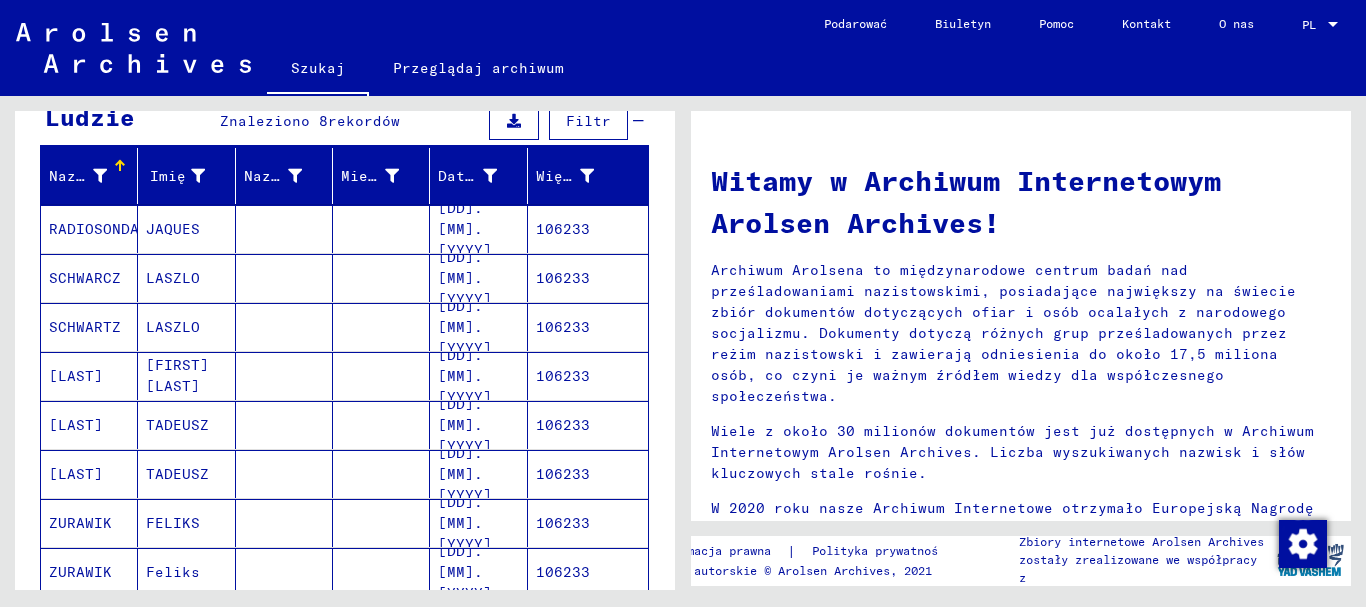 scroll, scrollTop: 300, scrollLeft: 0, axis: vertical 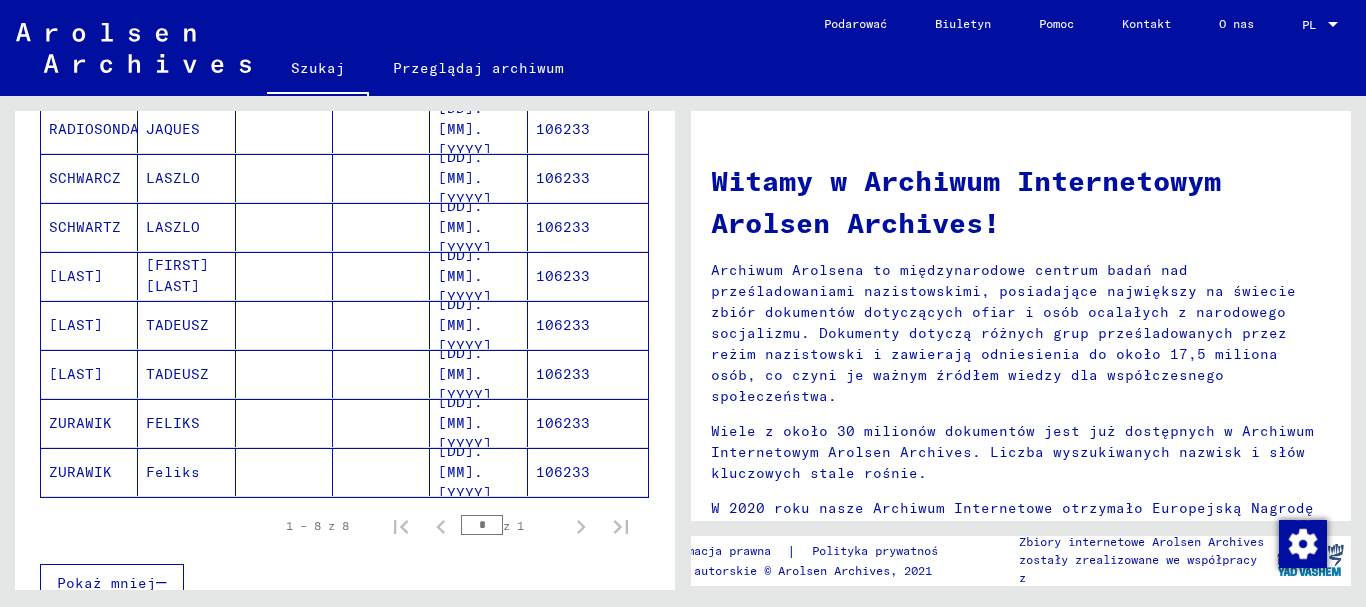 click on "106233" at bounding box center [563, 472] 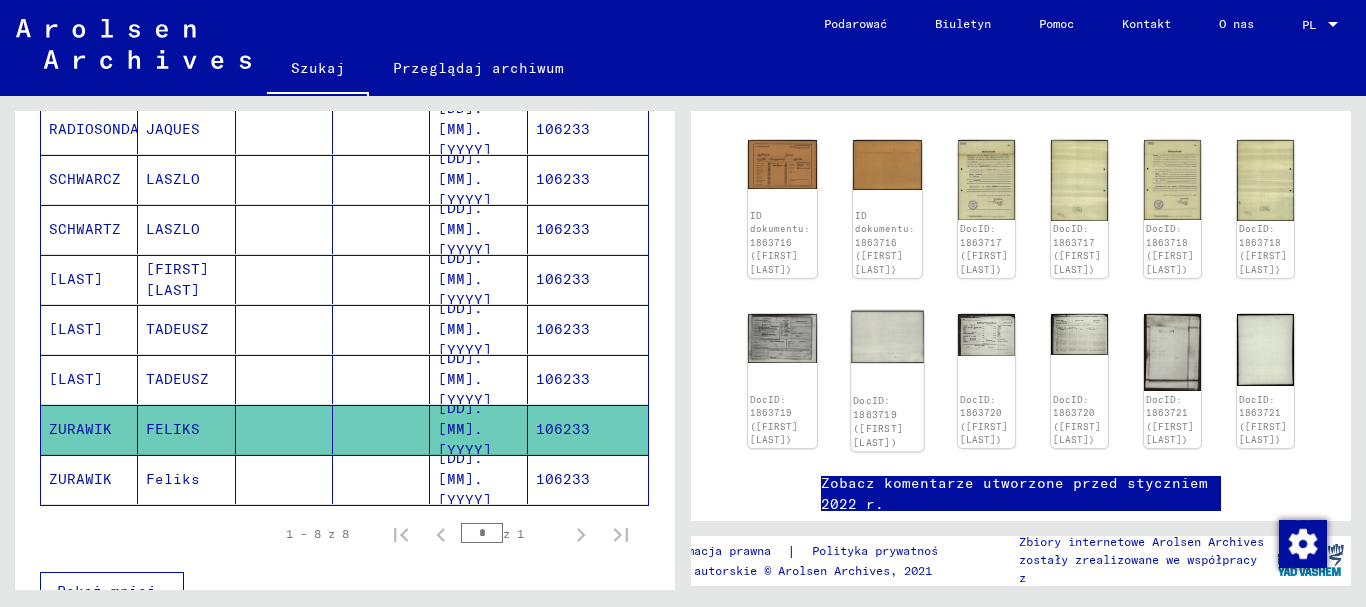 scroll, scrollTop: 300, scrollLeft: 0, axis: vertical 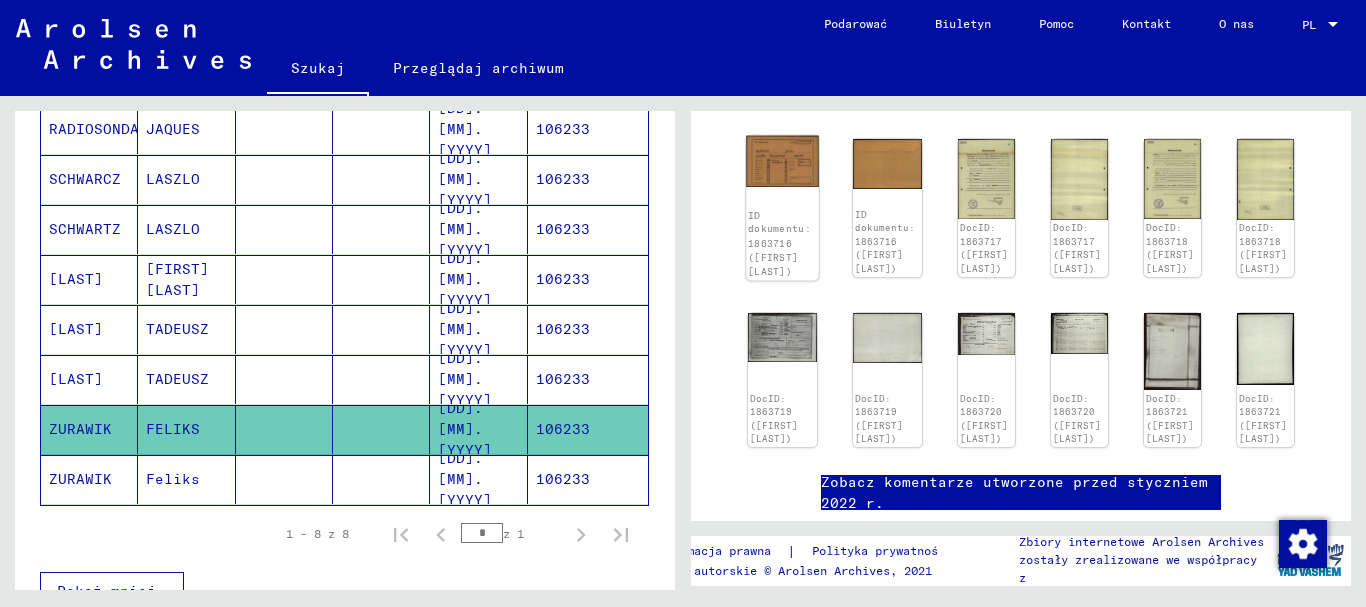click 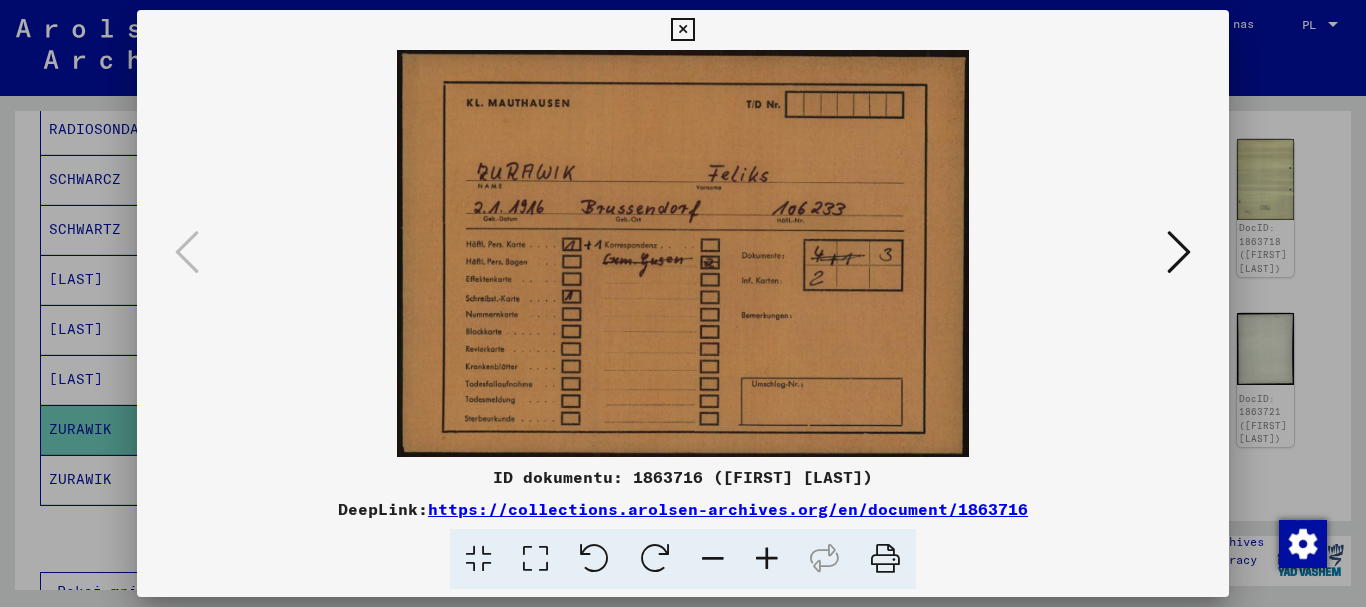 click at bounding box center (1179, 252) 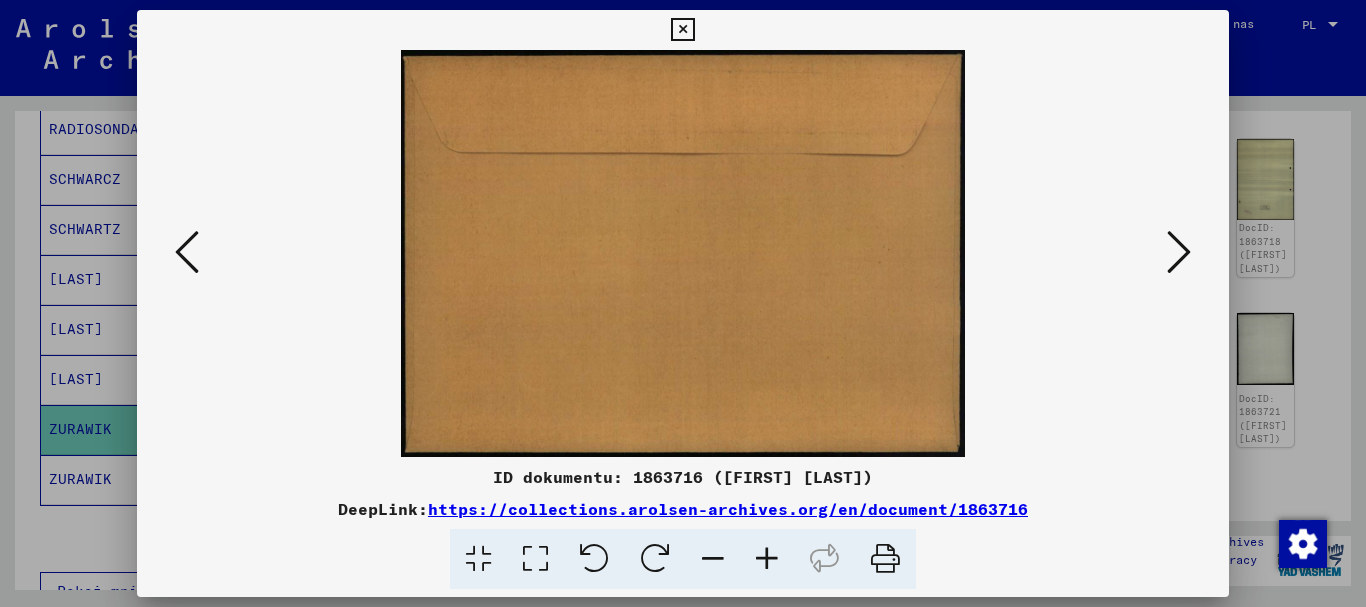 click at bounding box center [1179, 252] 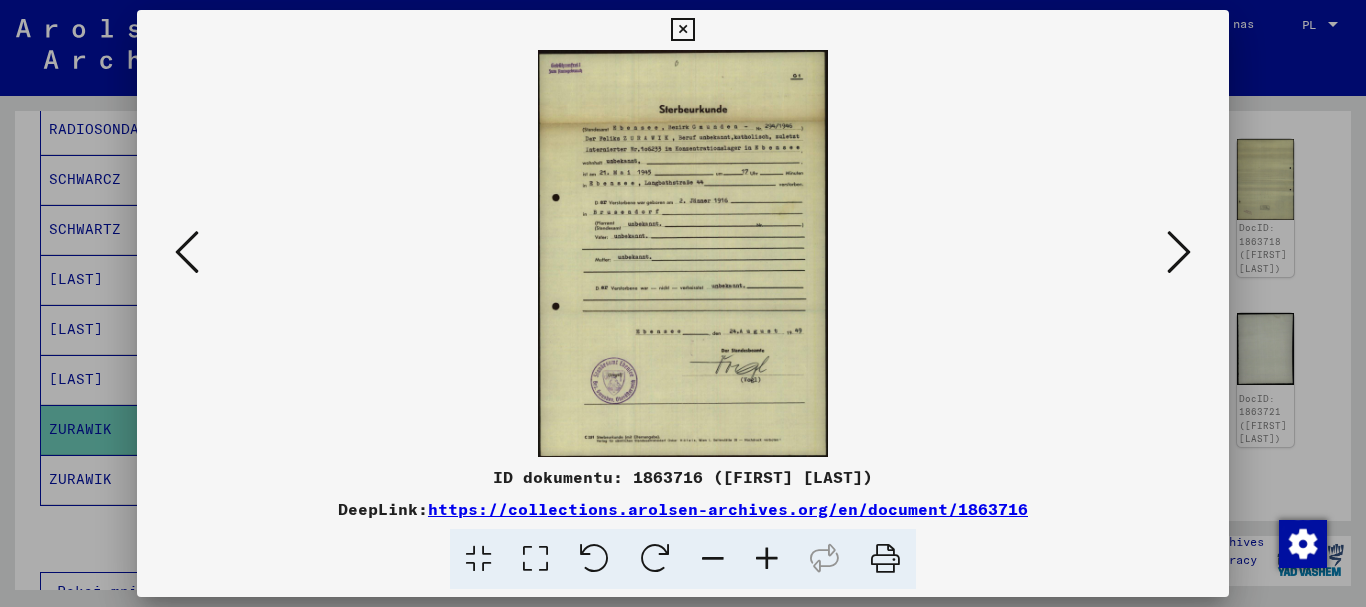 click at bounding box center (683, 253) 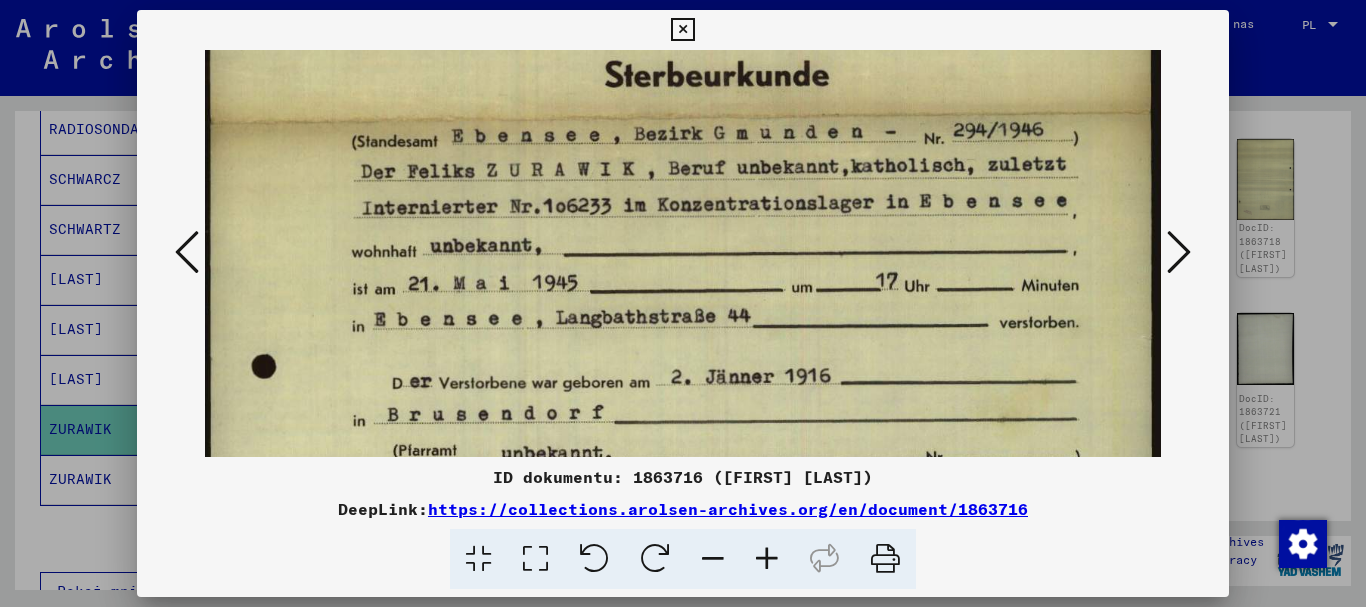 scroll, scrollTop: 172, scrollLeft: 0, axis: vertical 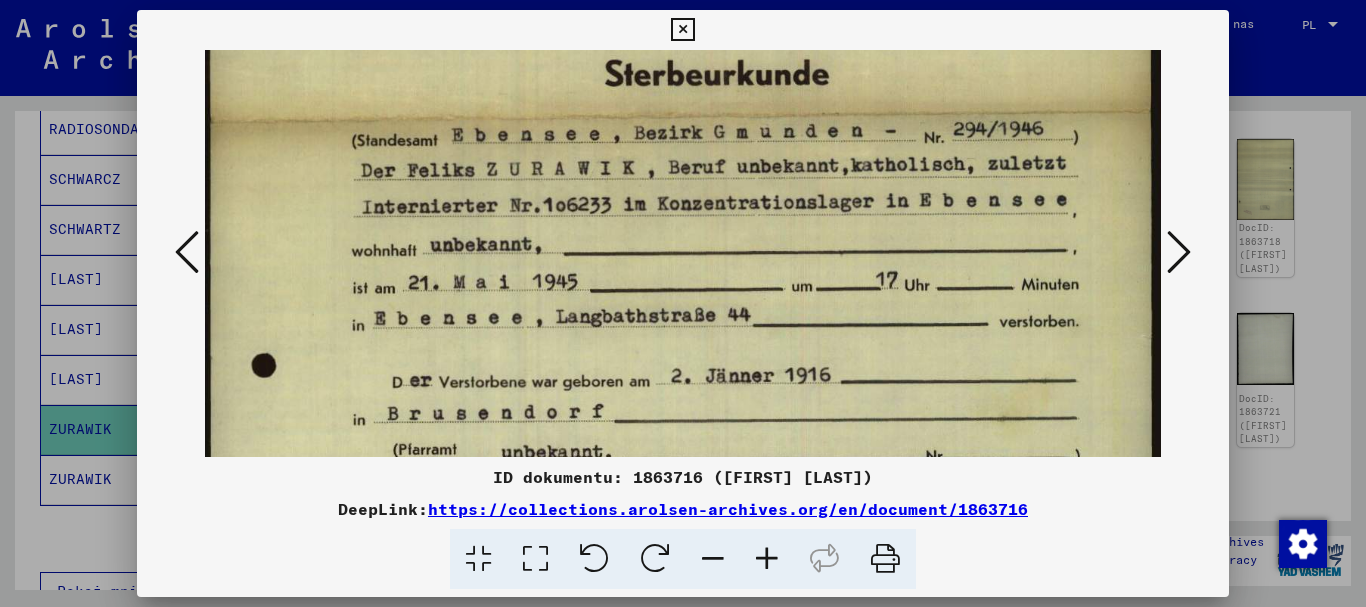 drag, startPoint x: 1027, startPoint y: 411, endPoint x: 983, endPoint y: 239, distance: 177.53873 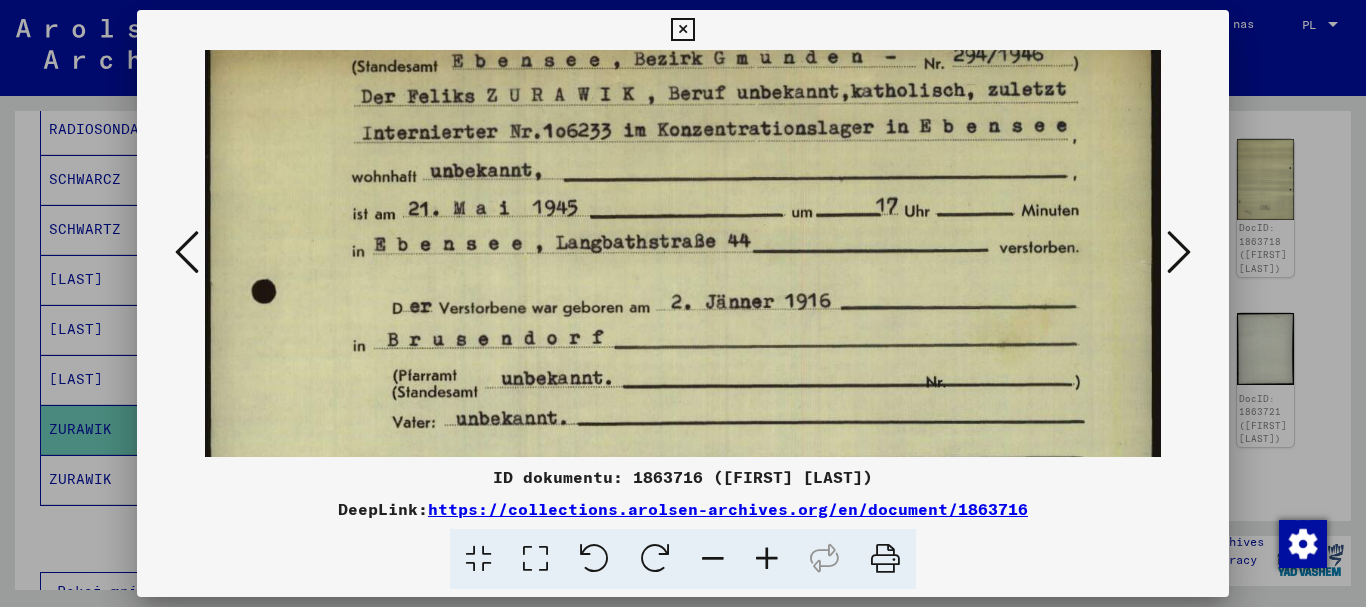 scroll, scrollTop: 251, scrollLeft: 0, axis: vertical 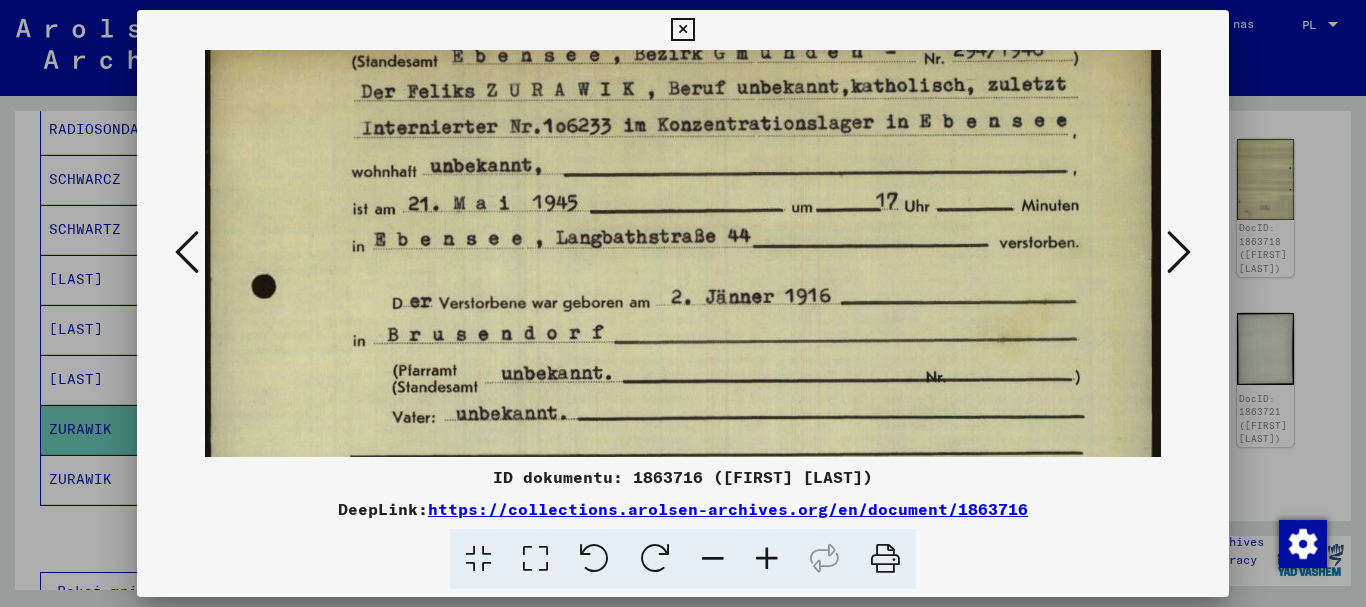drag, startPoint x: 902, startPoint y: 371, endPoint x: 887, endPoint y: 292, distance: 80.411446 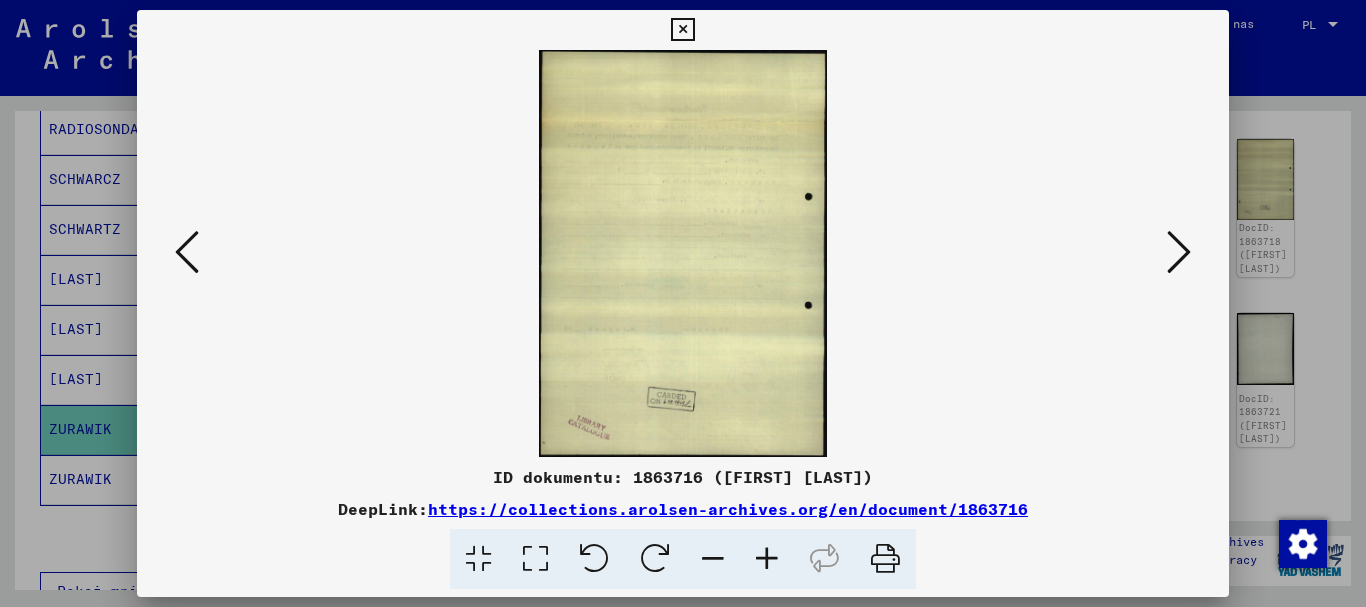 click at bounding box center (1179, 252) 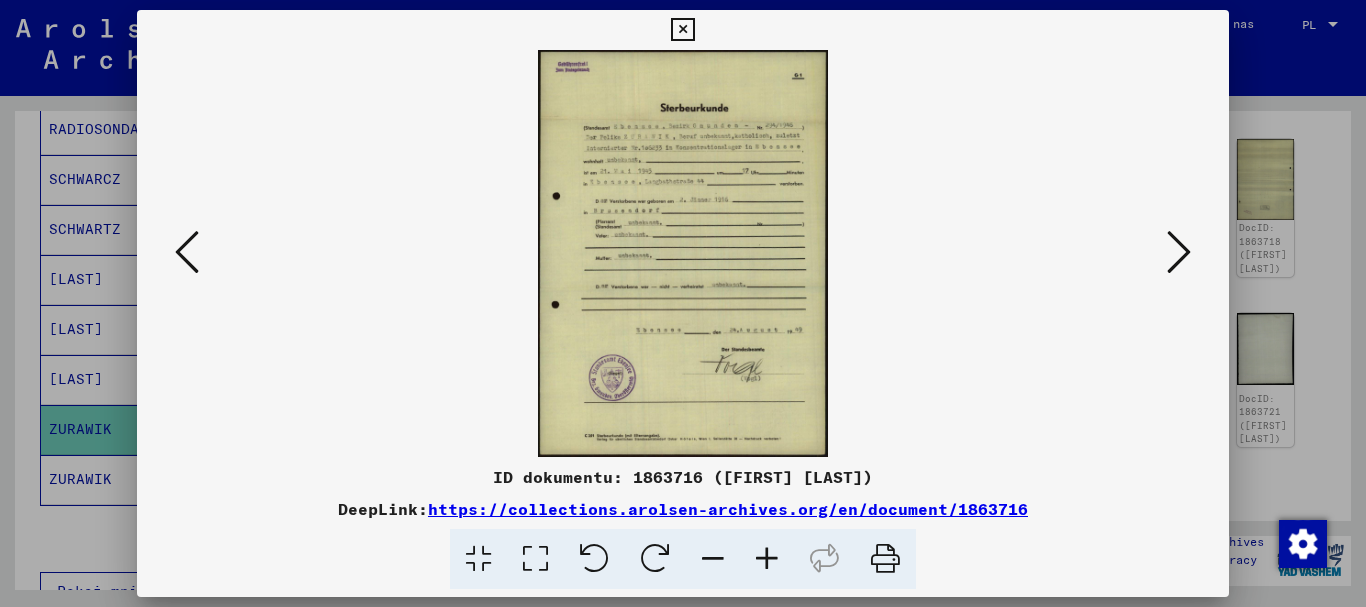click at bounding box center [535, 559] 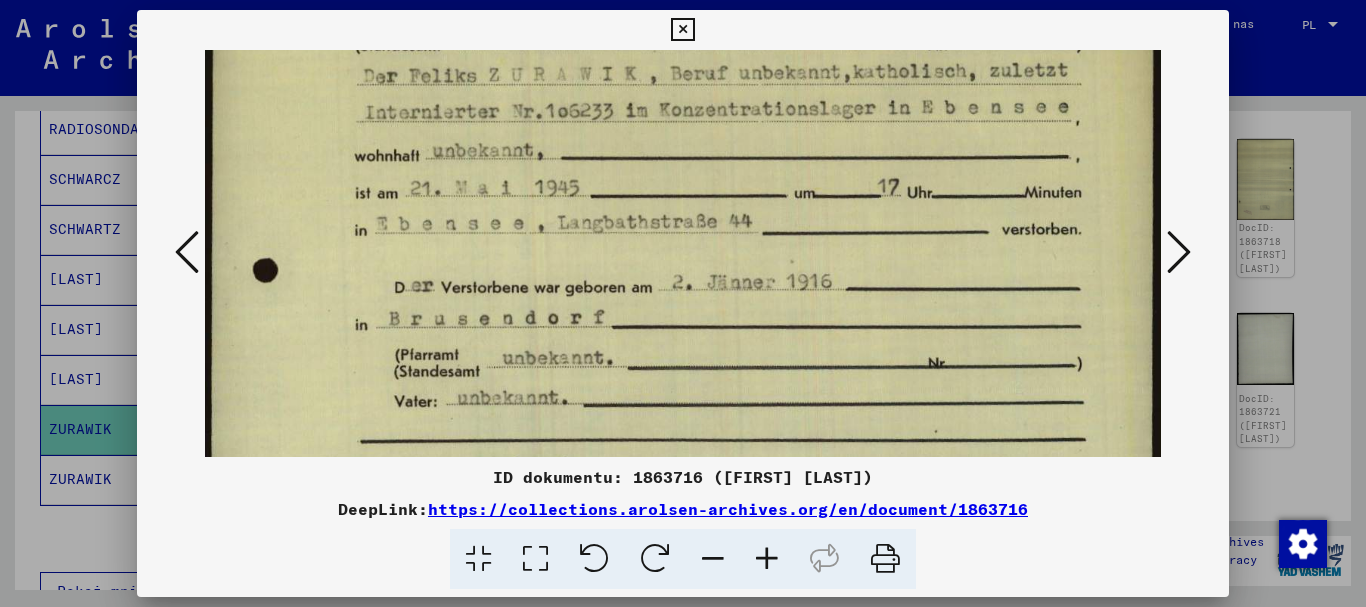 scroll, scrollTop: 265, scrollLeft: 0, axis: vertical 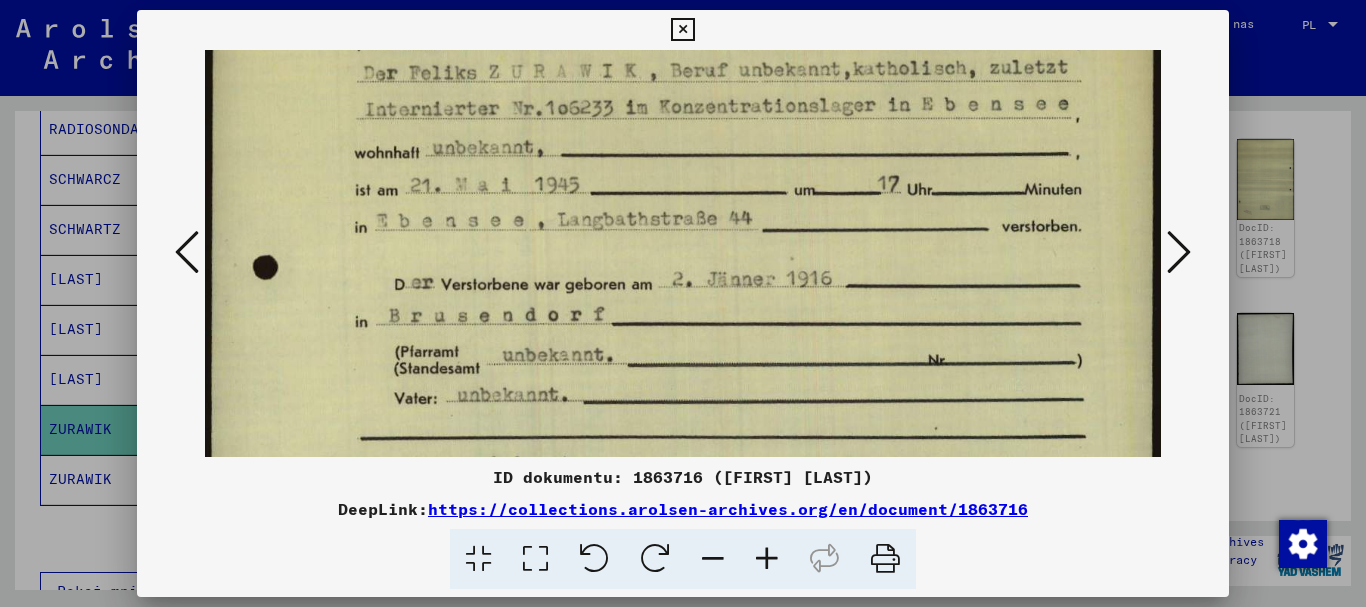 drag, startPoint x: 1090, startPoint y: 378, endPoint x: 1055, endPoint y: 113, distance: 267.30133 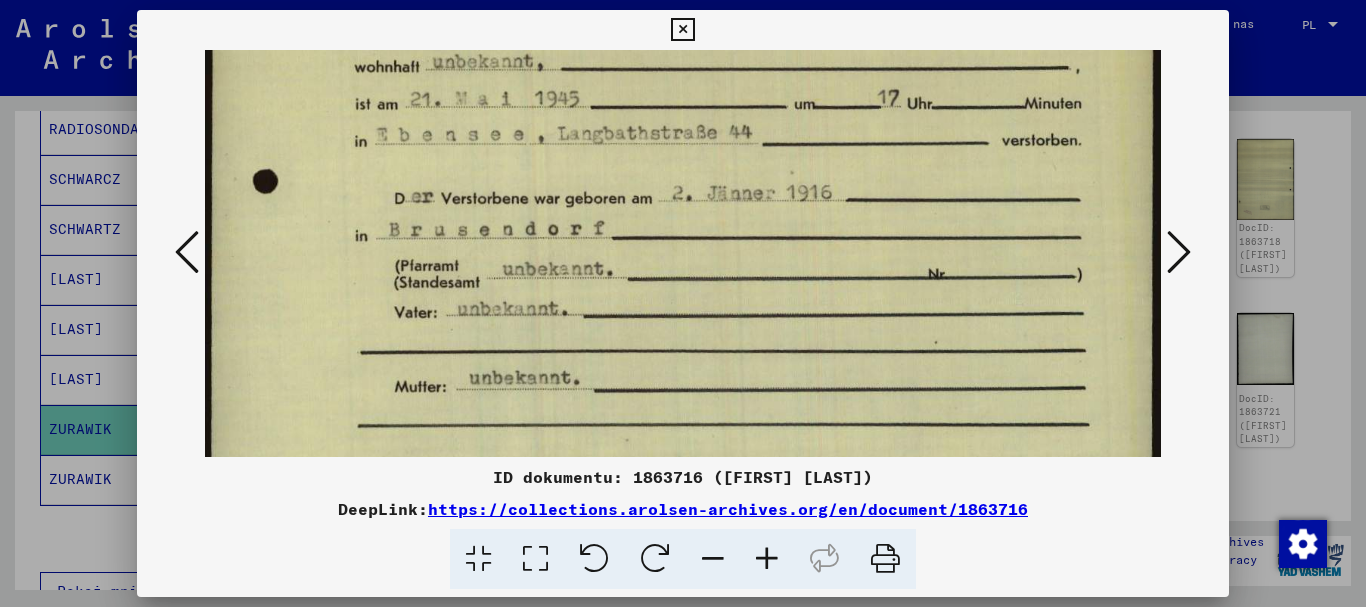 scroll, scrollTop: 352, scrollLeft: 0, axis: vertical 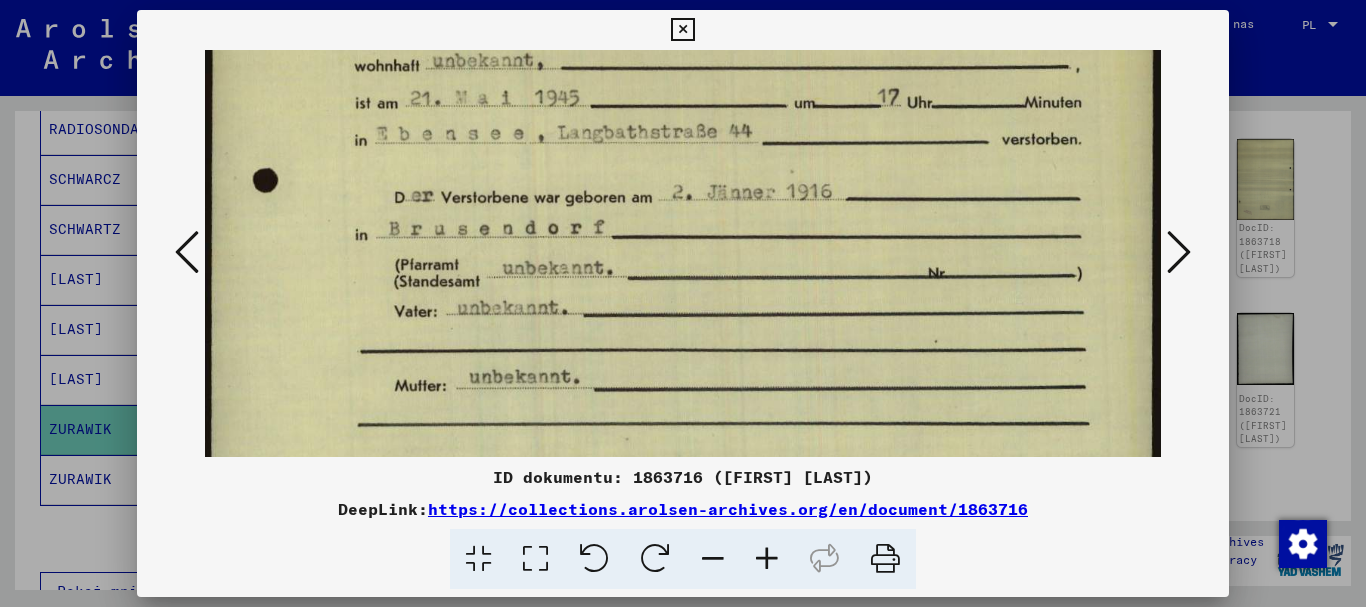 drag, startPoint x: 1064, startPoint y: 383, endPoint x: 1042, endPoint y: 296, distance: 89.73851 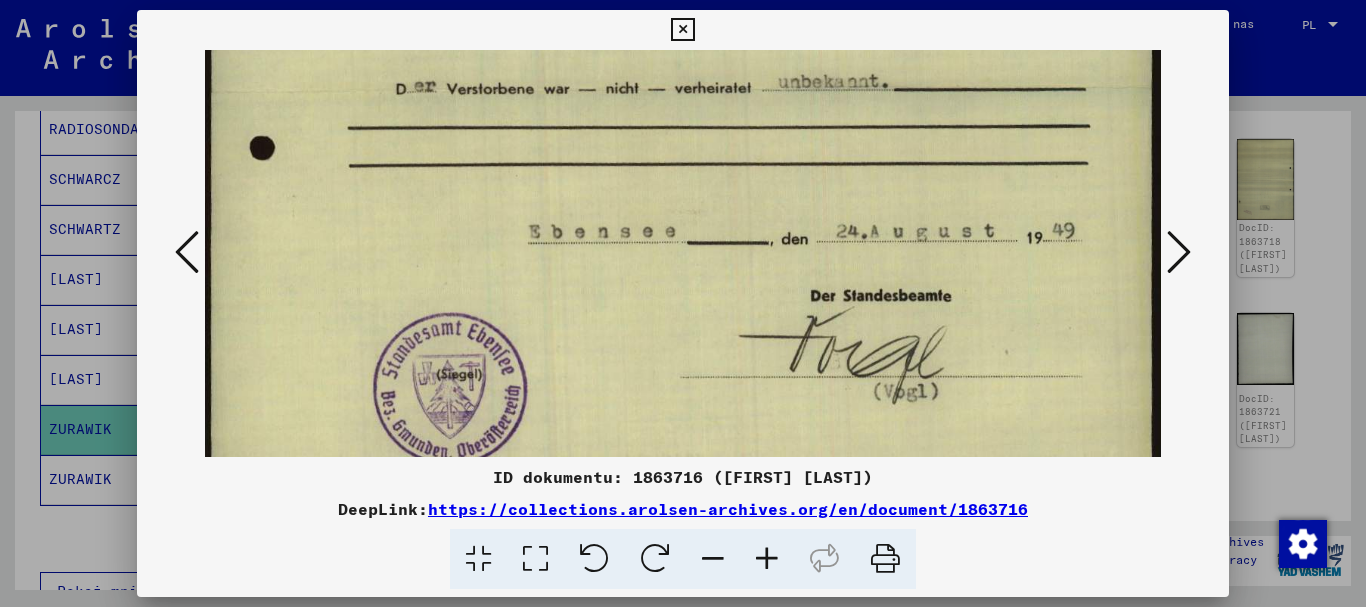 scroll, scrollTop: 755, scrollLeft: 0, axis: vertical 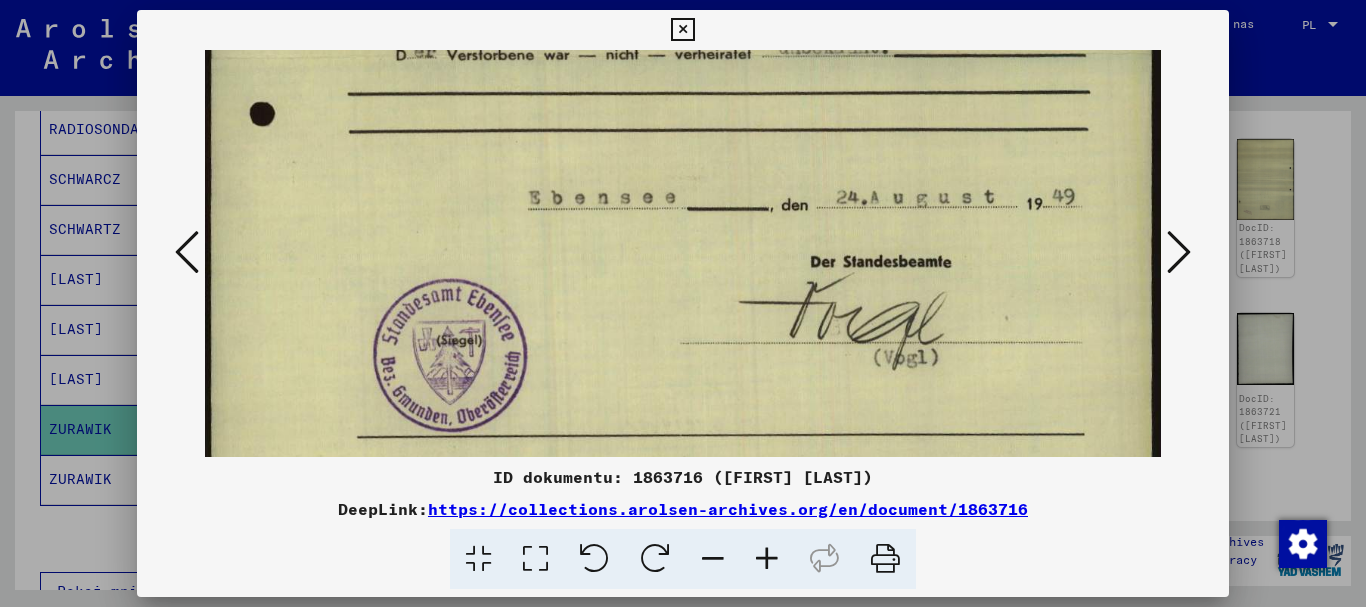 drag, startPoint x: 885, startPoint y: 328, endPoint x: 887, endPoint y: 81, distance: 247.0081 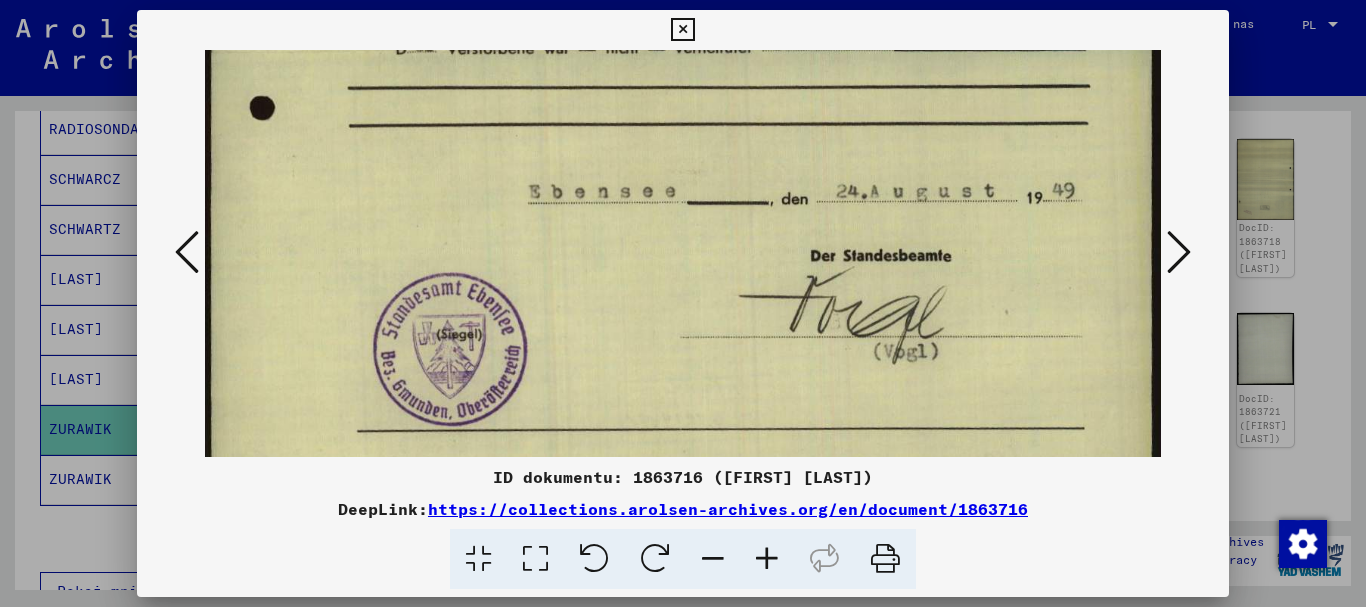 scroll, scrollTop: 759, scrollLeft: 0, axis: vertical 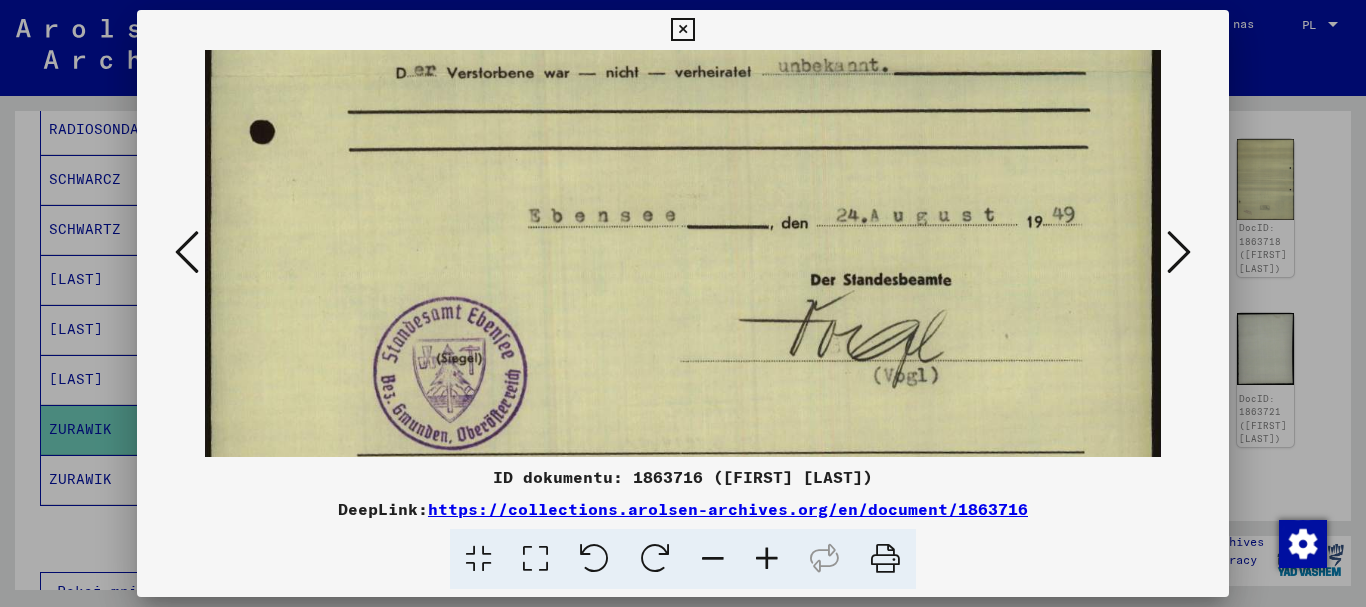 drag, startPoint x: 840, startPoint y: 349, endPoint x: 854, endPoint y: 378, distance: 32.202484 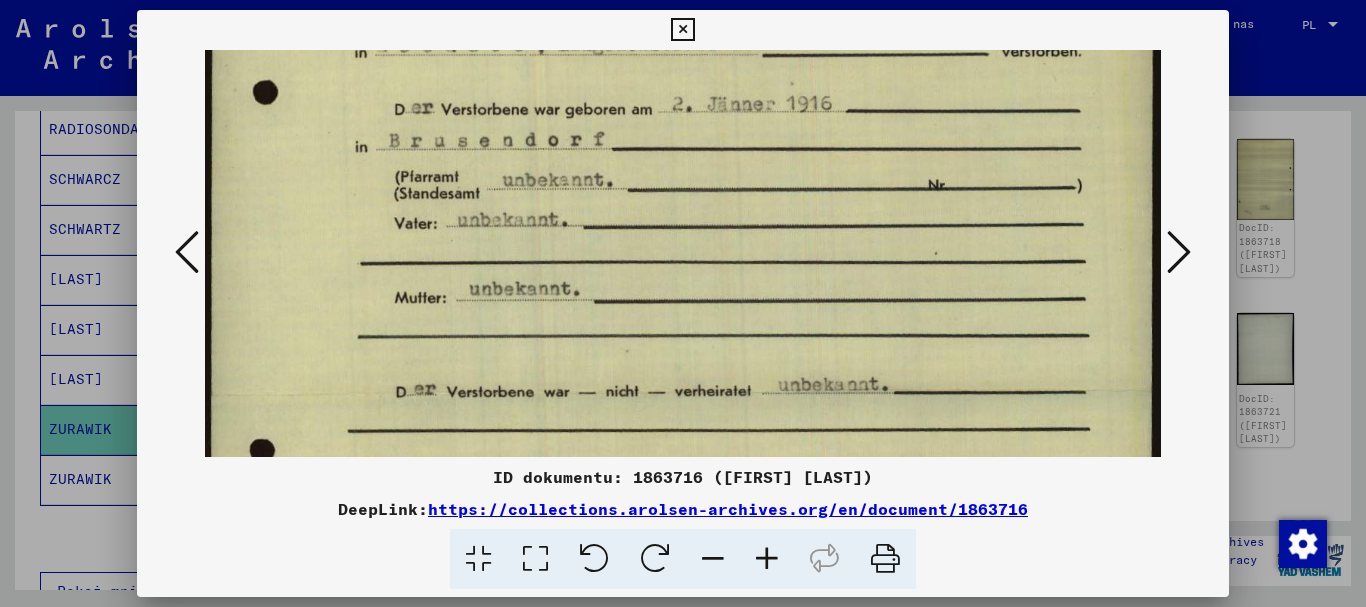 scroll, scrollTop: 416, scrollLeft: 0, axis: vertical 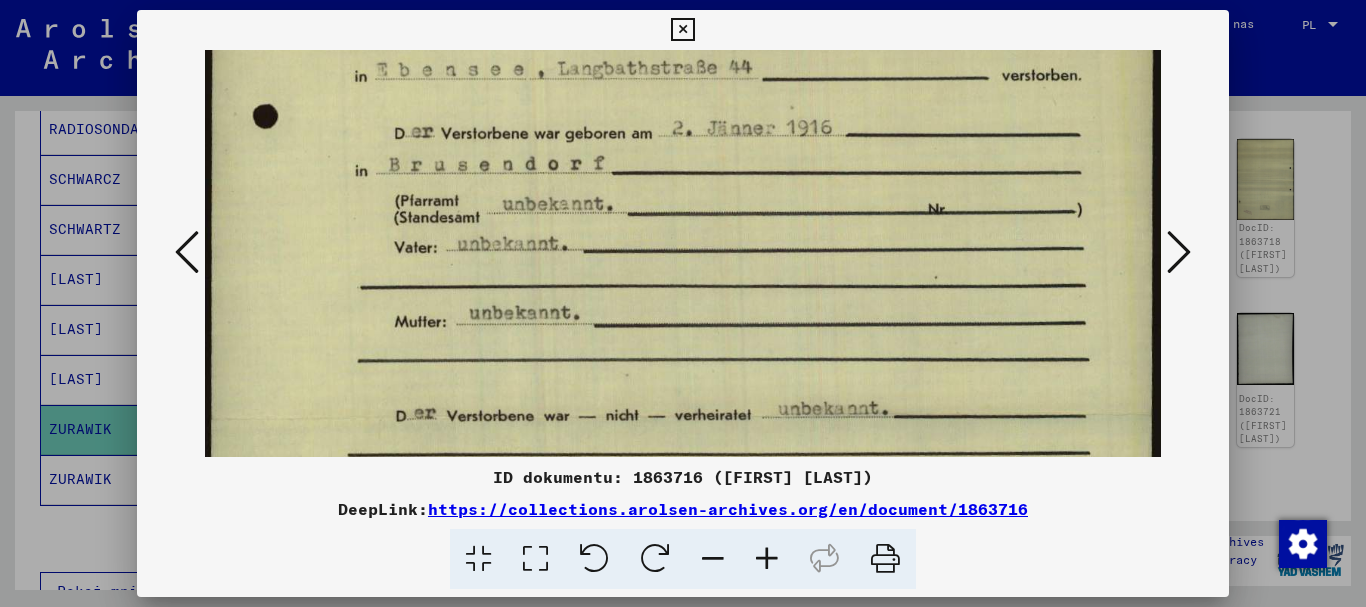 drag, startPoint x: 860, startPoint y: 68, endPoint x: 879, endPoint y: 411, distance: 343.52585 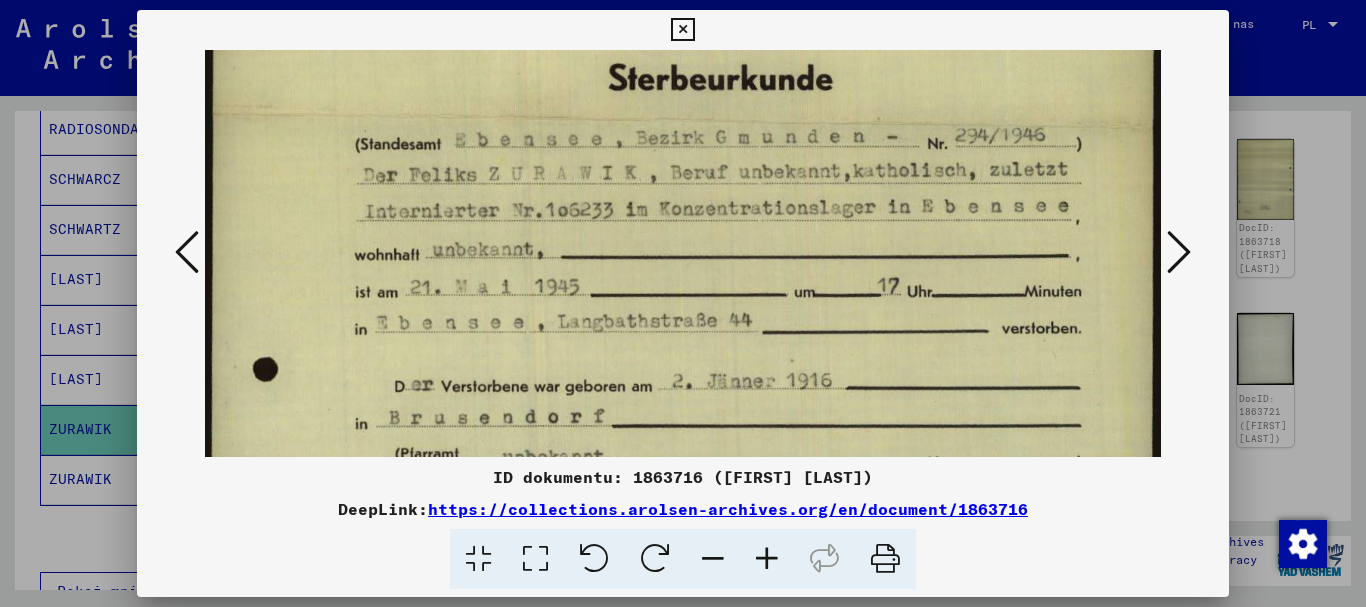 scroll, scrollTop: 156, scrollLeft: 0, axis: vertical 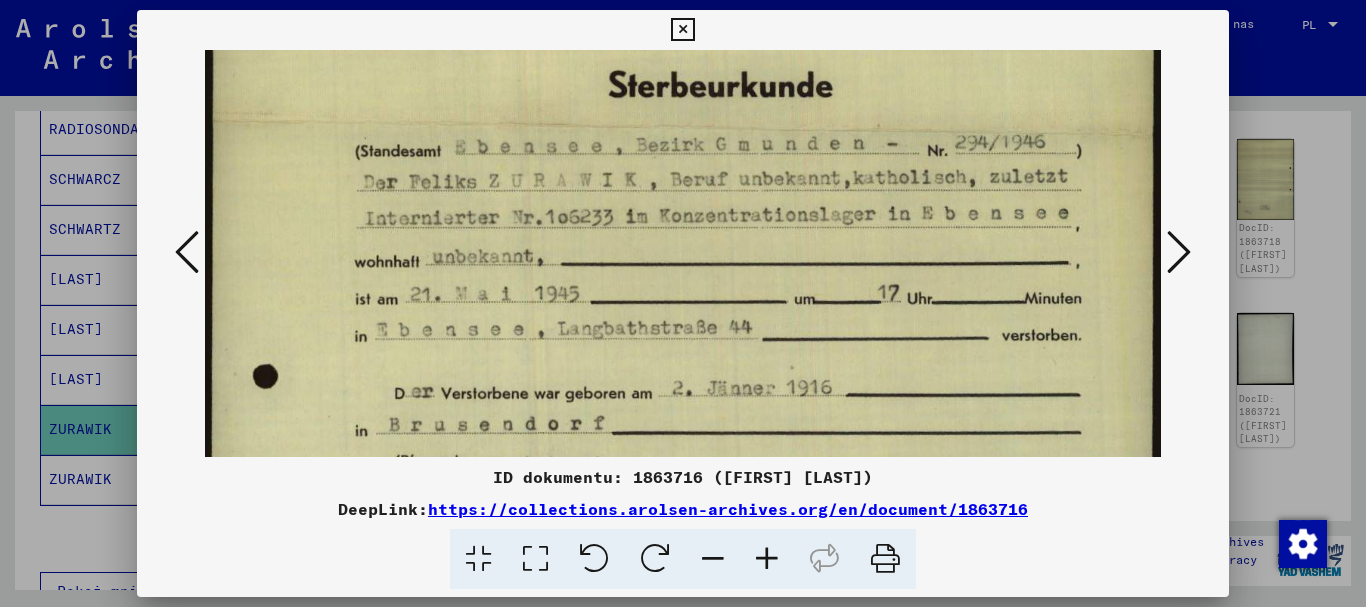 drag, startPoint x: 933, startPoint y: 117, endPoint x: 940, endPoint y: 377, distance: 260.0942 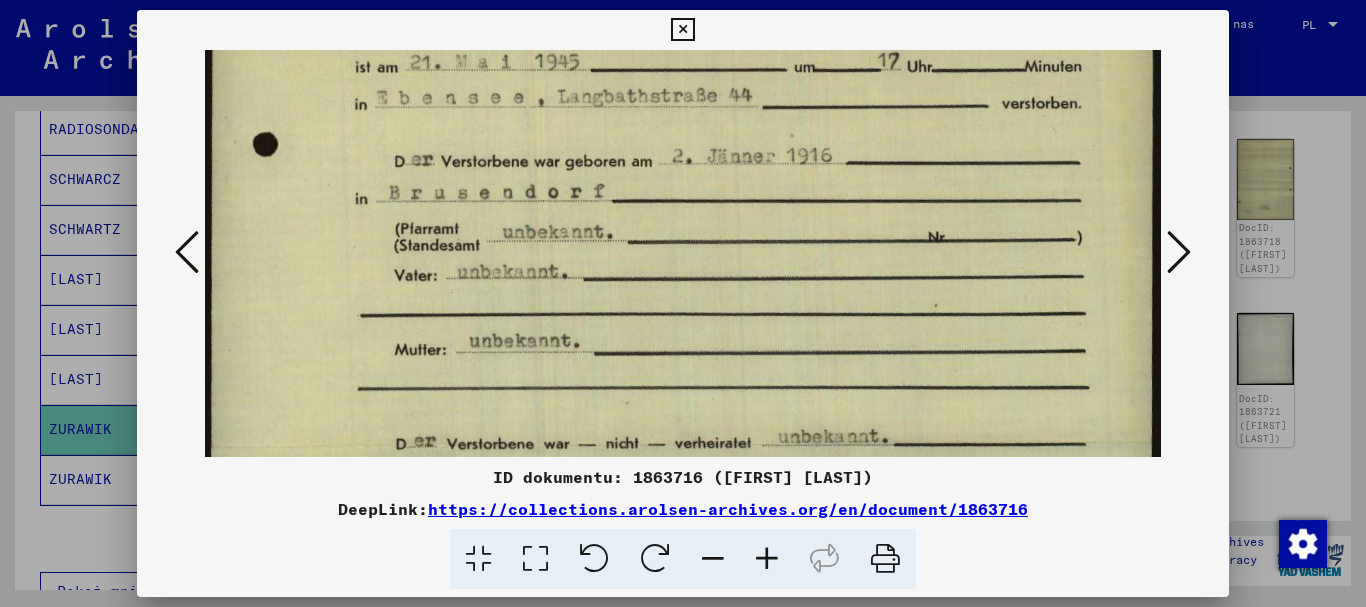 scroll, scrollTop: 391, scrollLeft: 0, axis: vertical 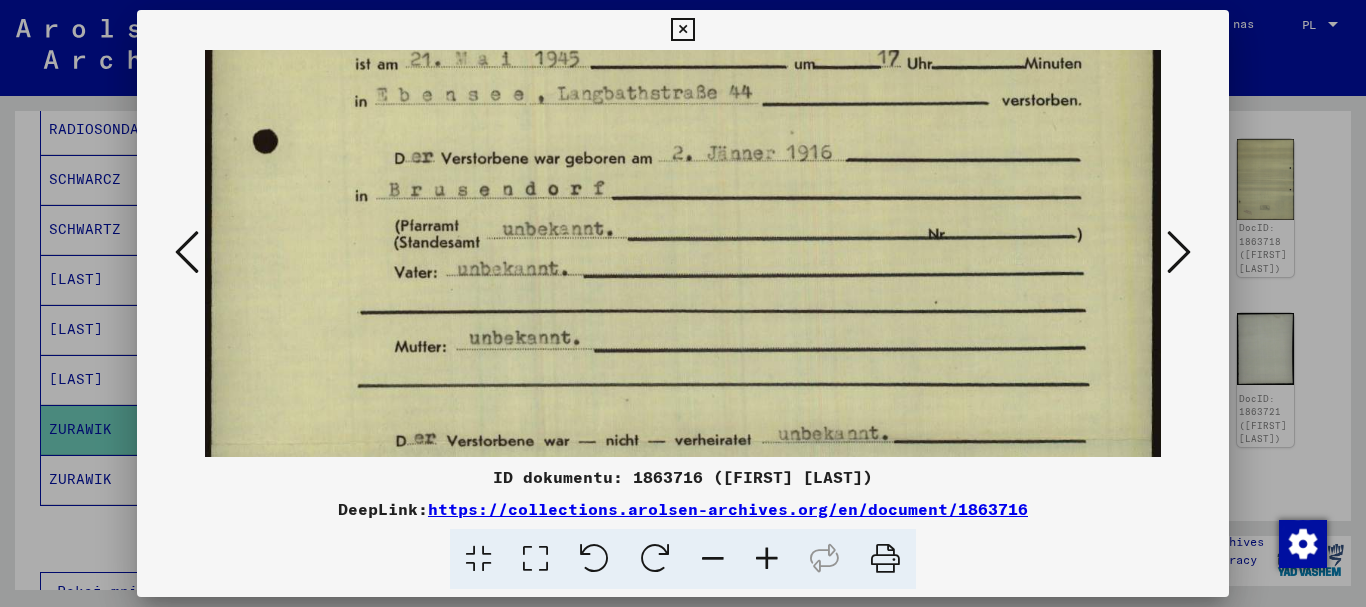 drag, startPoint x: 957, startPoint y: 366, endPoint x: 952, endPoint y: 131, distance: 235.05319 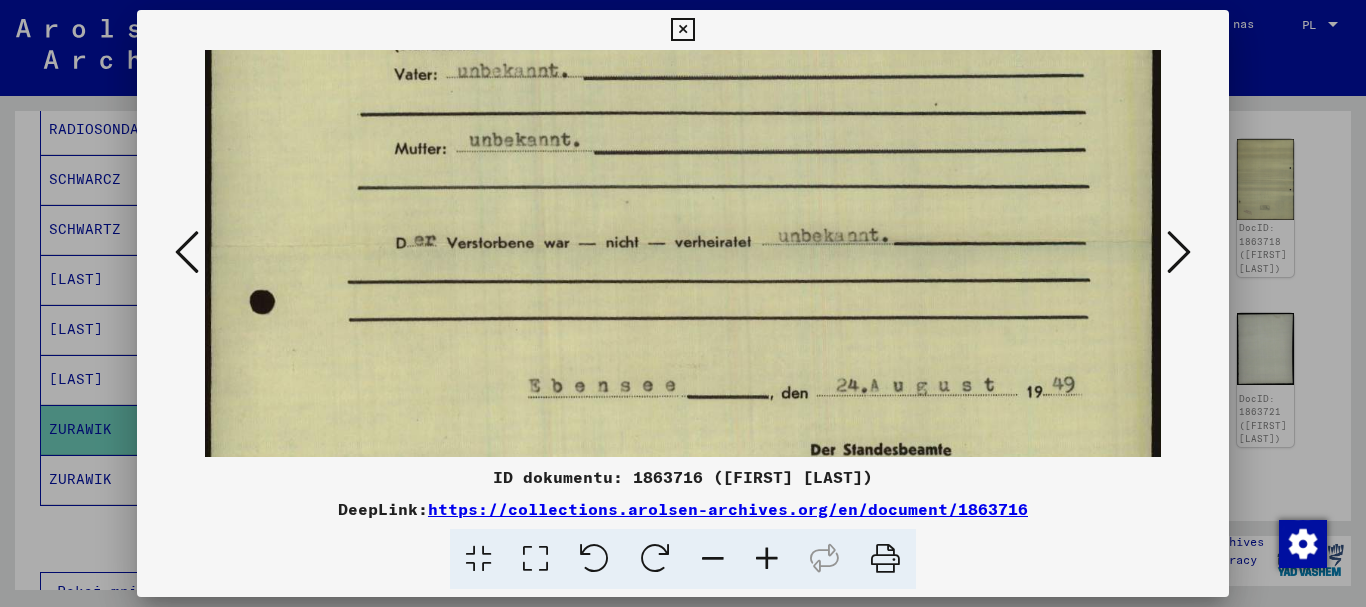 scroll, scrollTop: 595, scrollLeft: 0, axis: vertical 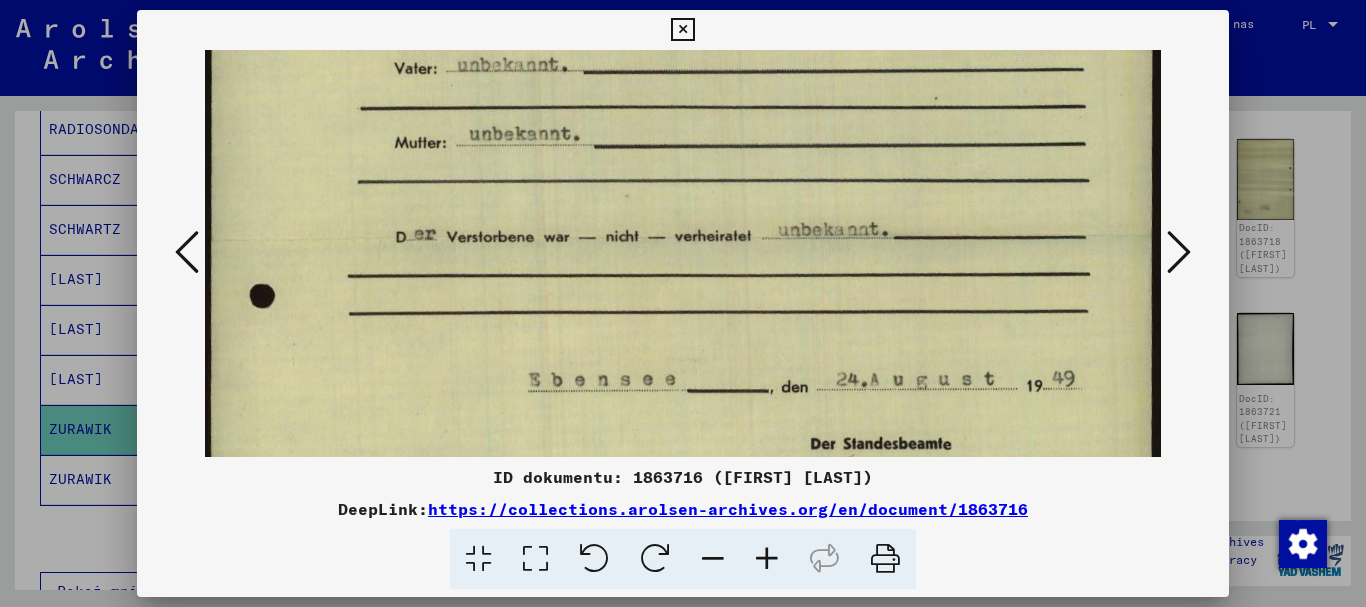 drag, startPoint x: 886, startPoint y: 289, endPoint x: 909, endPoint y: 85, distance: 205.29248 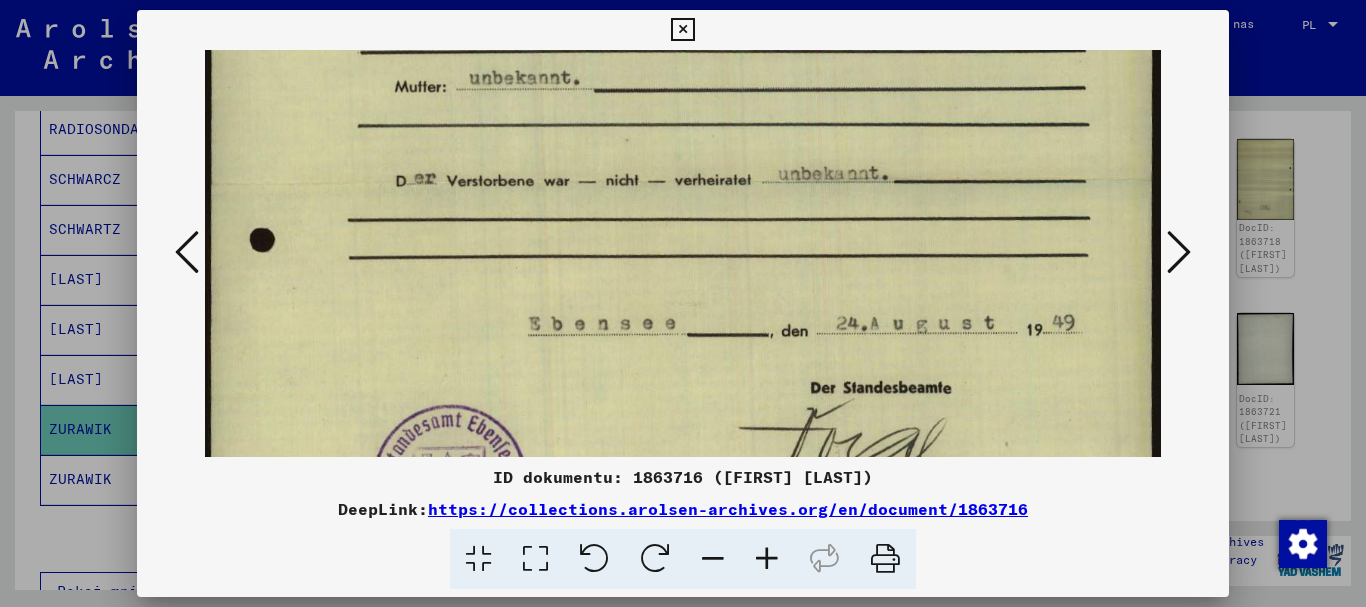 drag, startPoint x: 909, startPoint y: 284, endPoint x: 1121, endPoint y: 291, distance: 212.11554 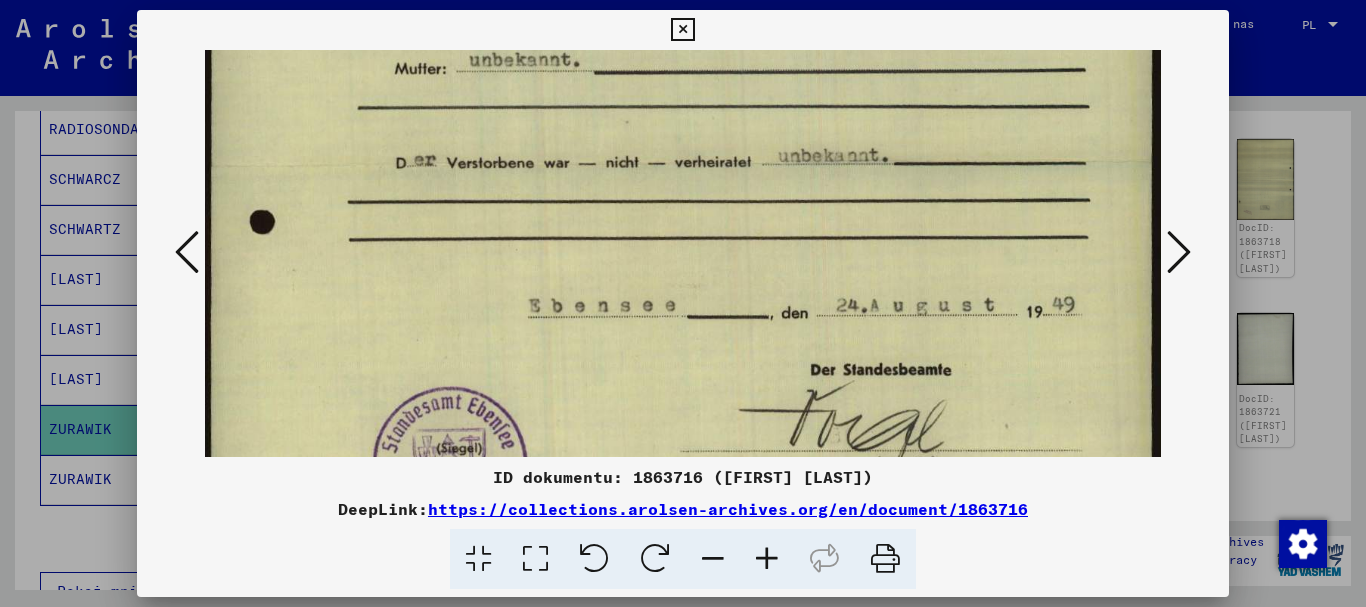 click at bounding box center (1179, 252) 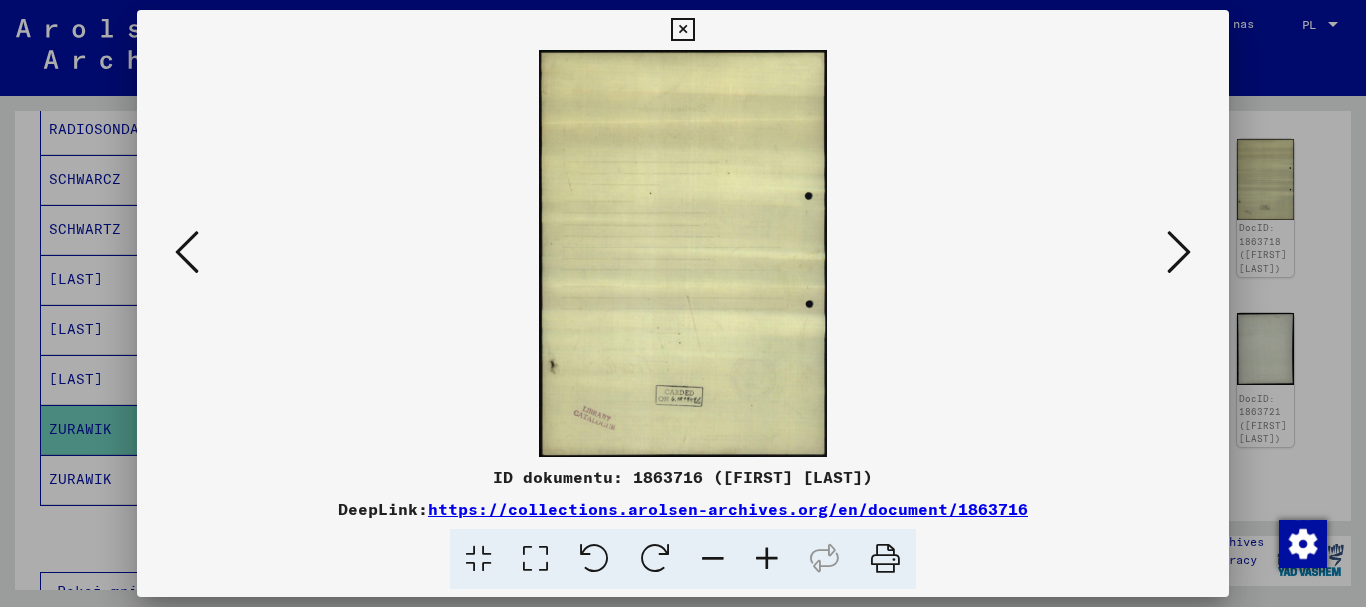 click at bounding box center (1179, 252) 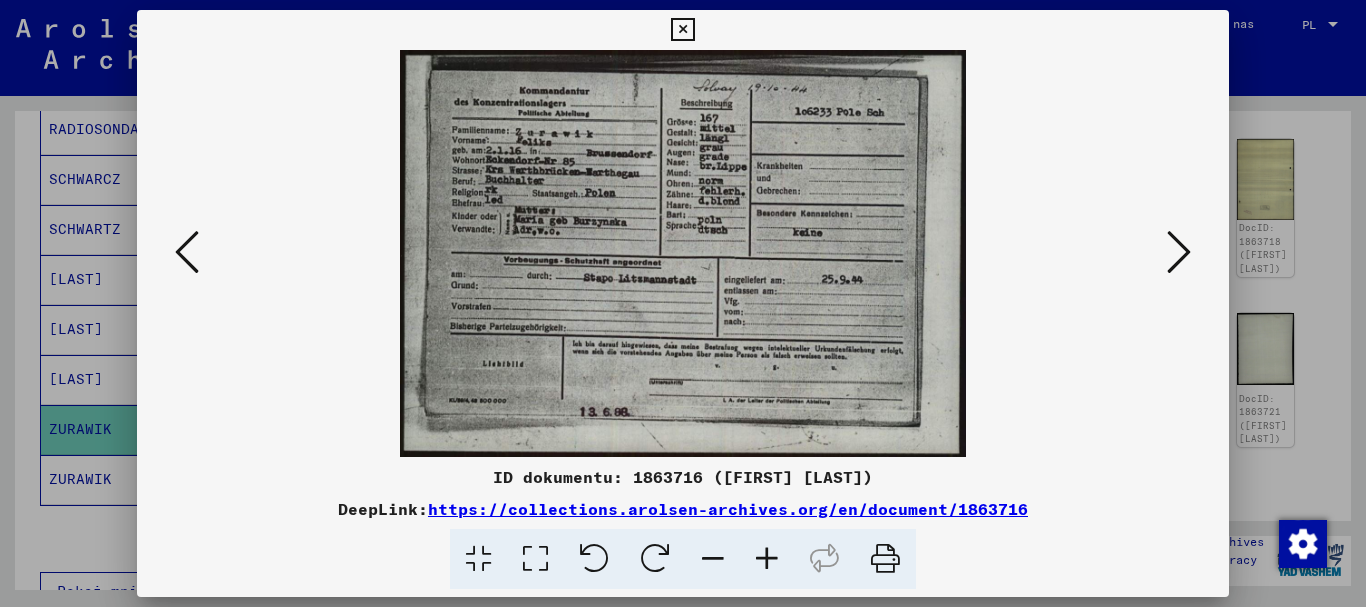 click at bounding box center [535, 559] 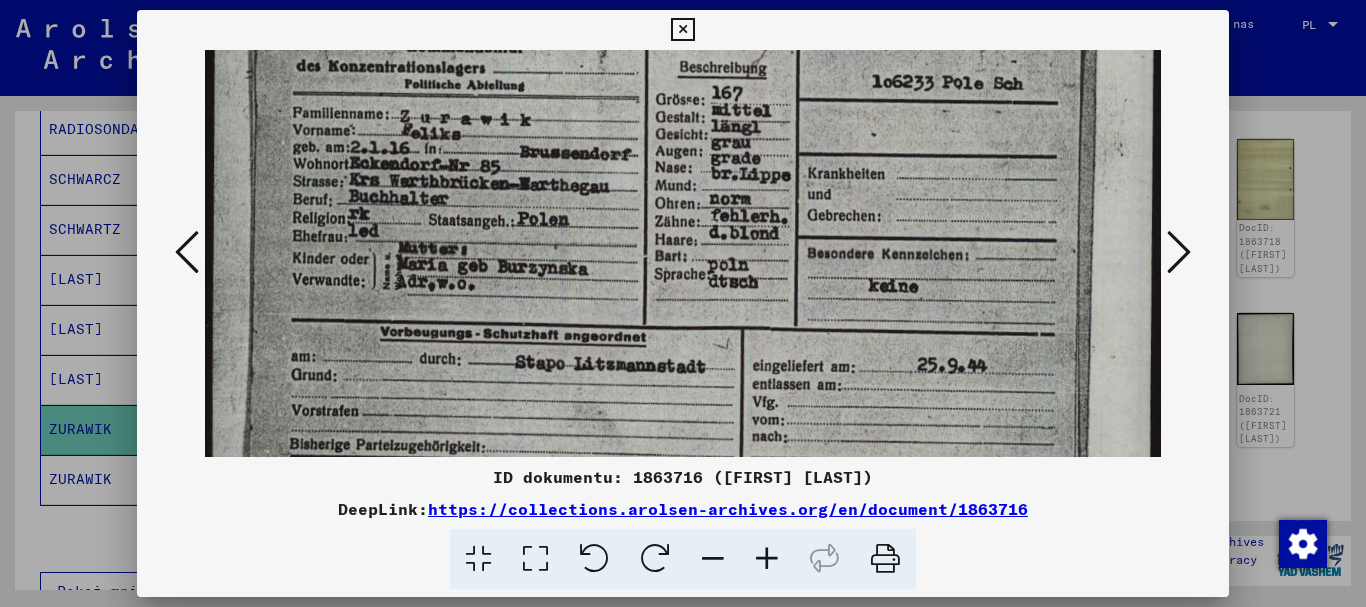scroll, scrollTop: 75, scrollLeft: 0, axis: vertical 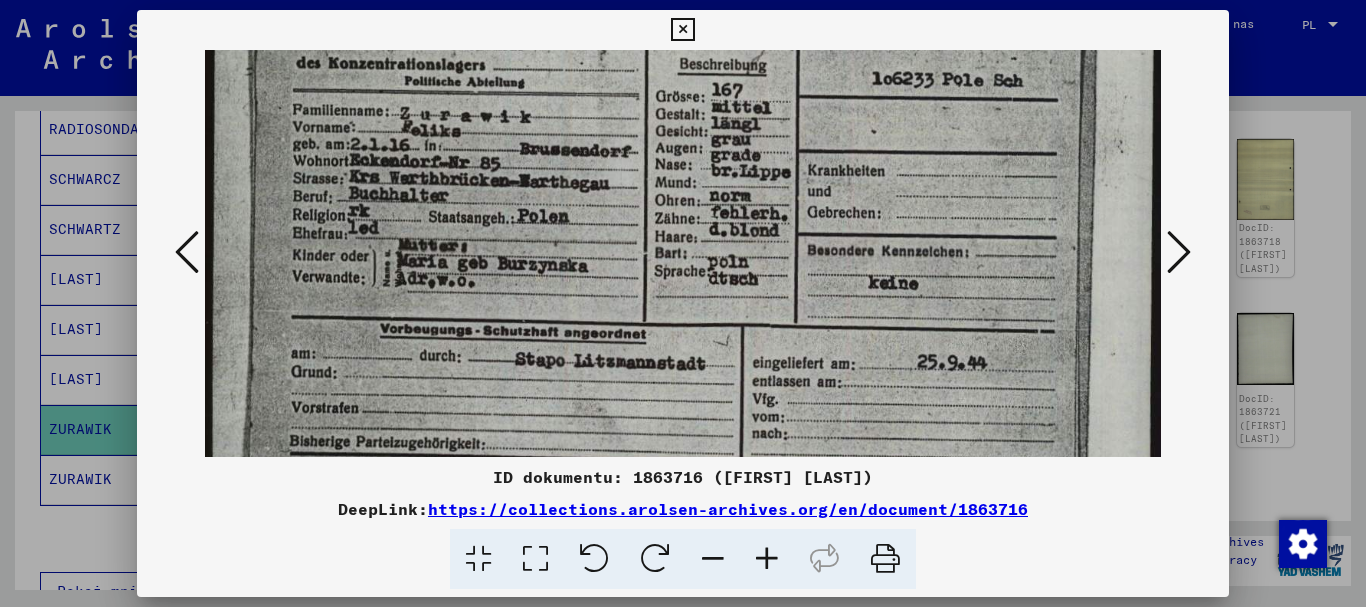 drag, startPoint x: 931, startPoint y: 341, endPoint x: 933, endPoint y: 266, distance: 75.026665 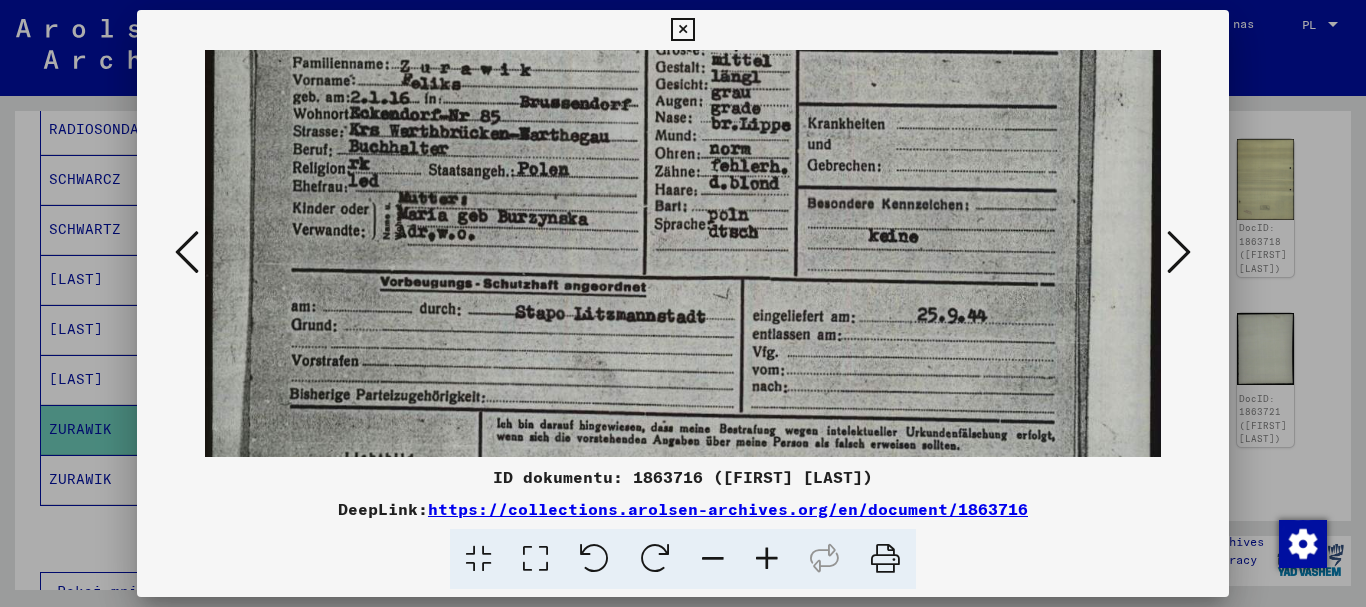 scroll, scrollTop: 142, scrollLeft: 0, axis: vertical 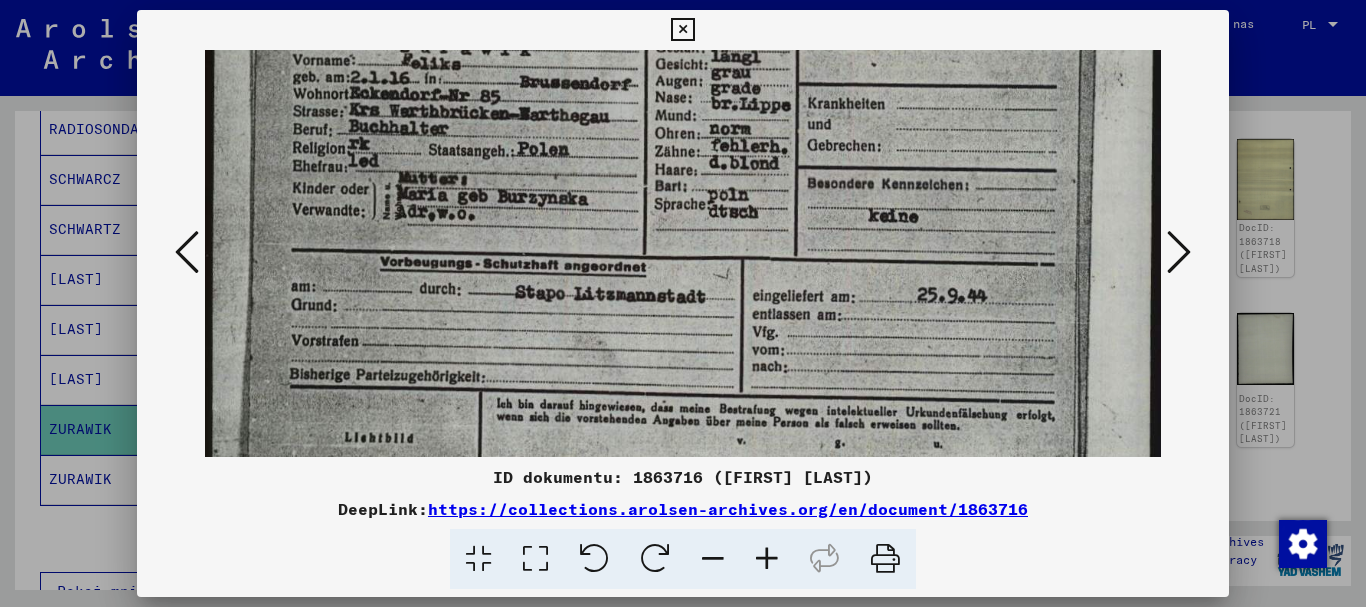 drag, startPoint x: 927, startPoint y: 268, endPoint x: 914, endPoint y: 201, distance: 68.24954 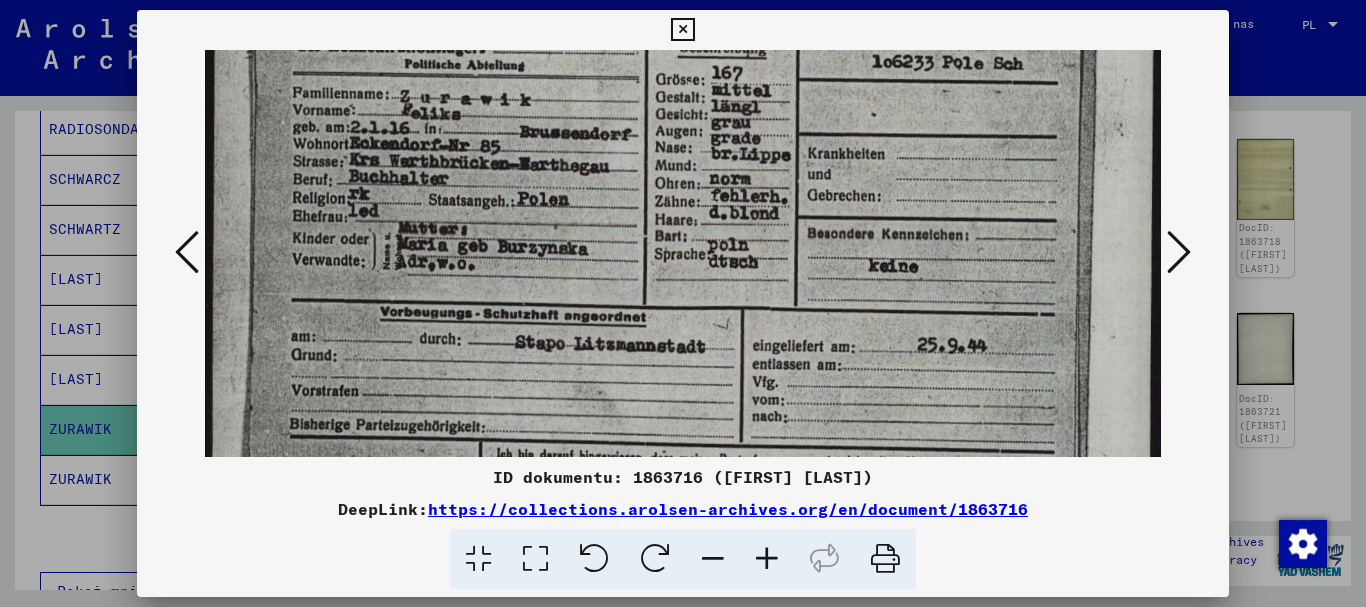 scroll, scrollTop: 79, scrollLeft: 0, axis: vertical 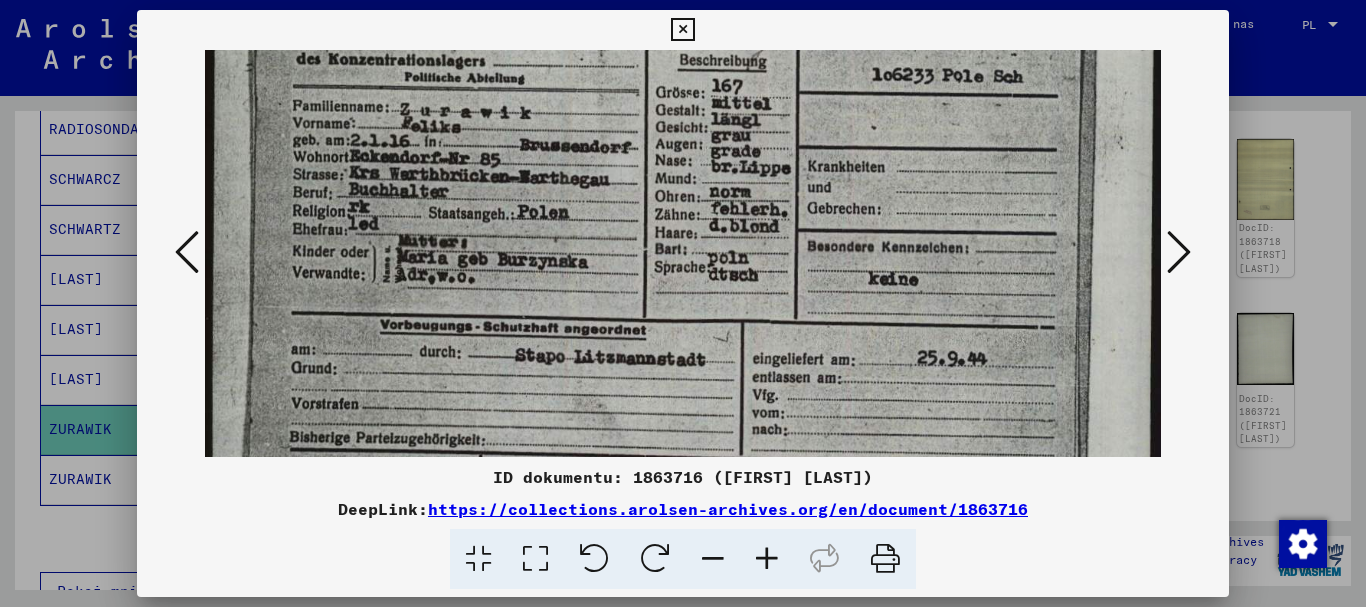 drag, startPoint x: 864, startPoint y: 373, endPoint x: 830, endPoint y: 436, distance: 71.5891 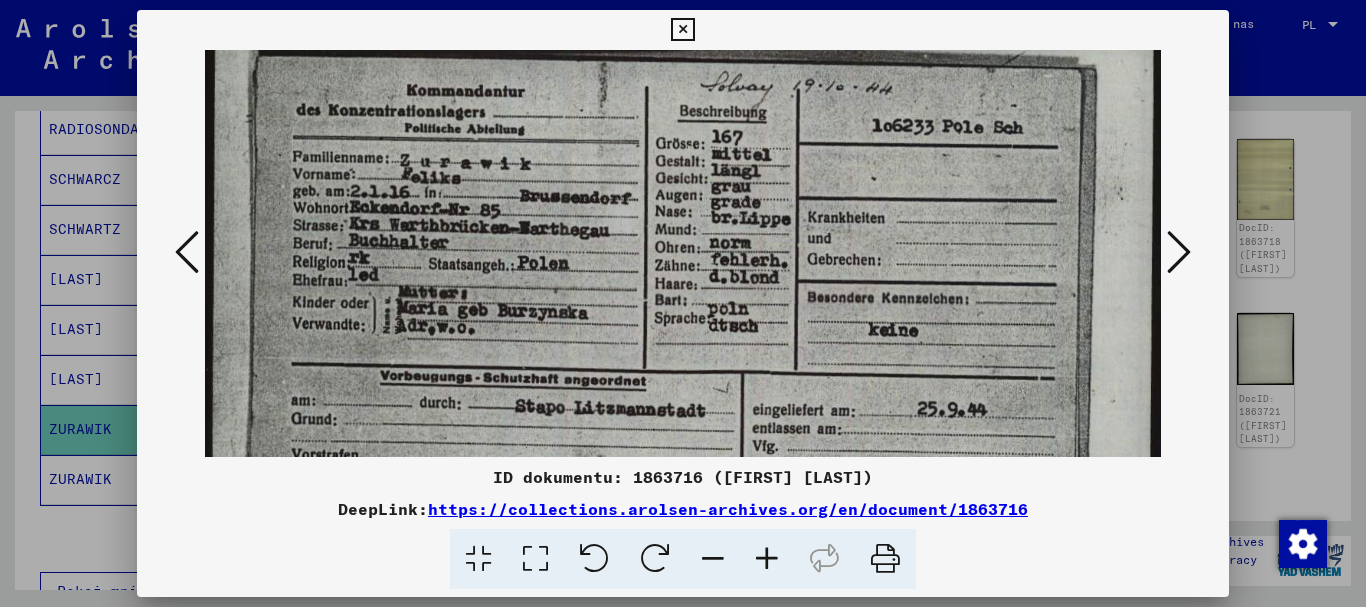 scroll, scrollTop: 0, scrollLeft: 0, axis: both 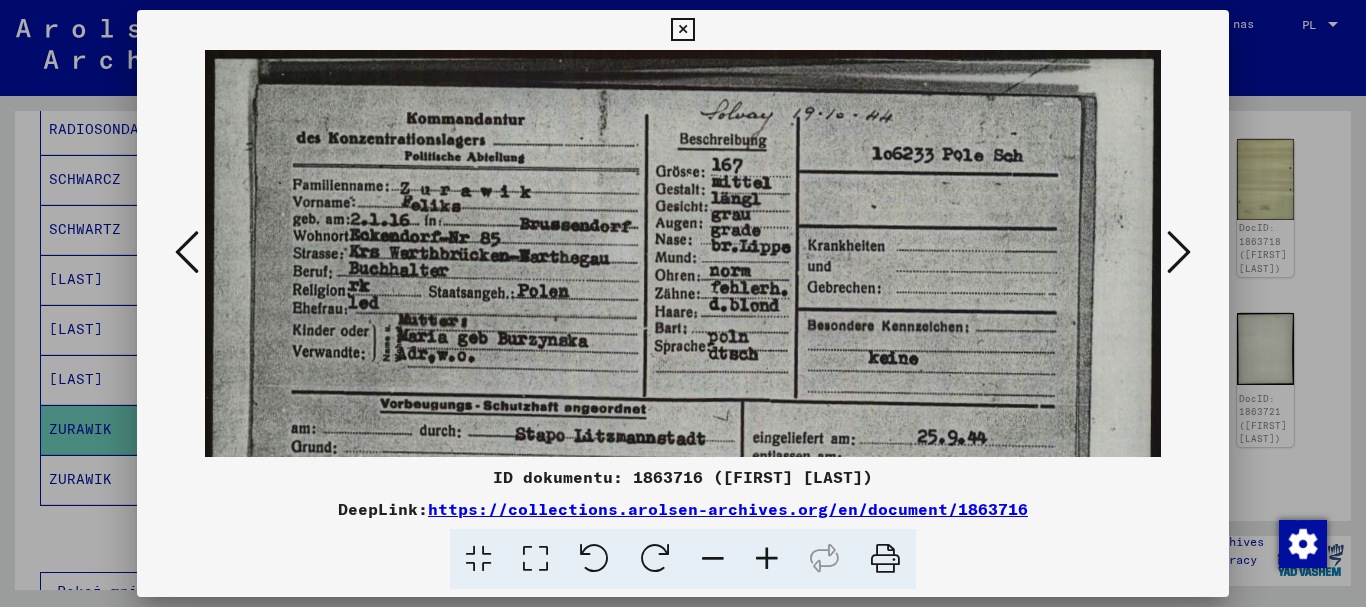 drag, startPoint x: 909, startPoint y: 198, endPoint x: 890, endPoint y: 335, distance: 138.31125 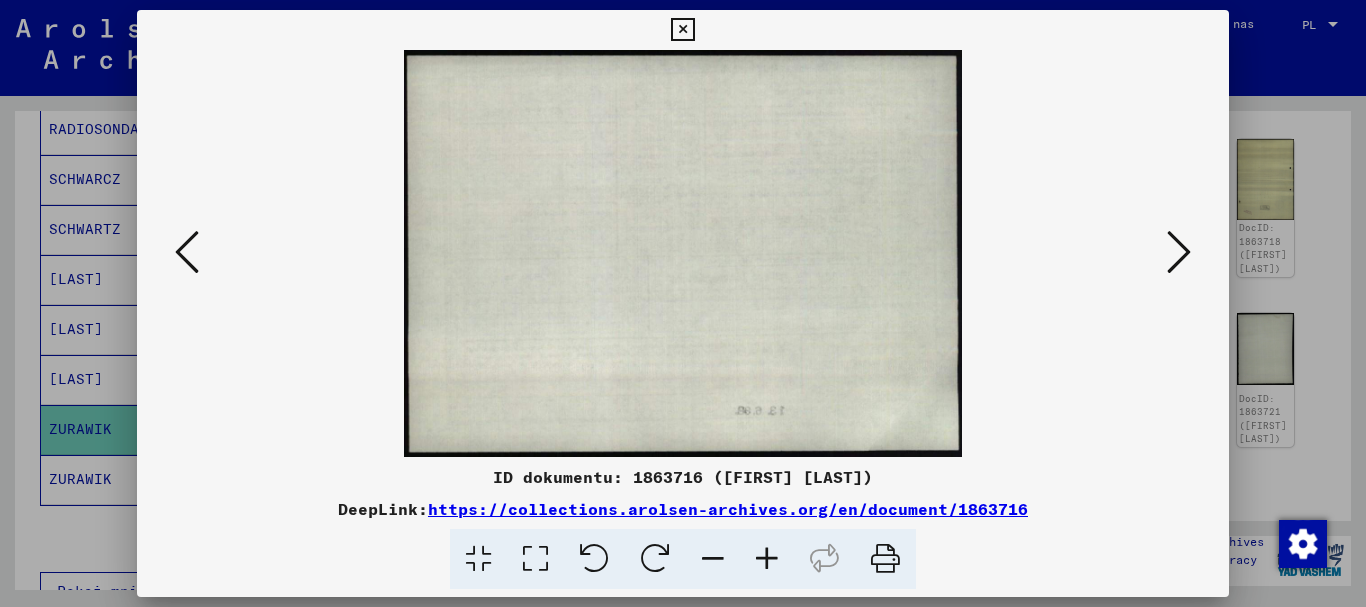 click at bounding box center [1179, 252] 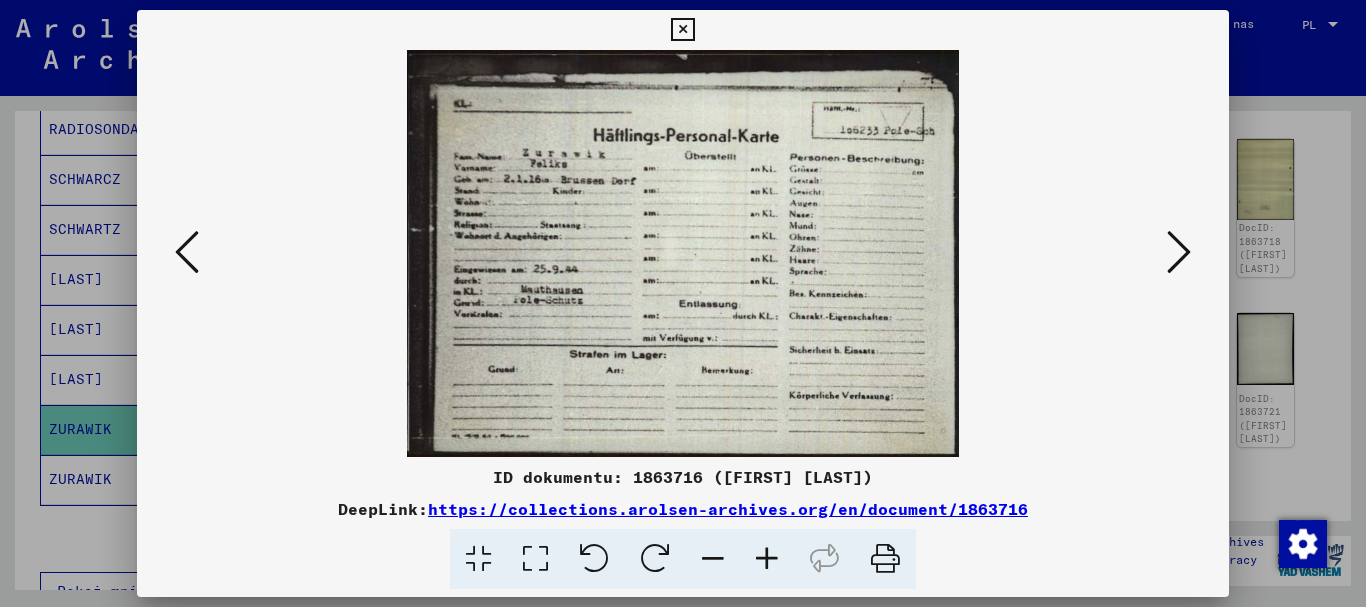 click at bounding box center [535, 559] 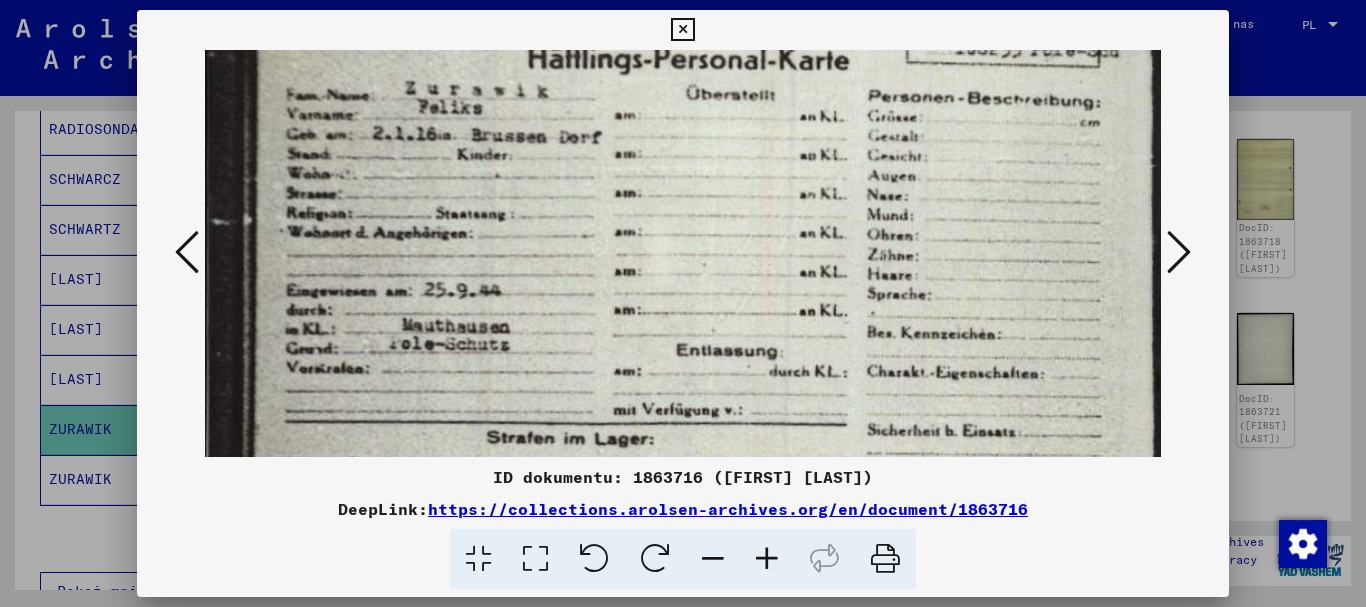 scroll, scrollTop: 143, scrollLeft: 0, axis: vertical 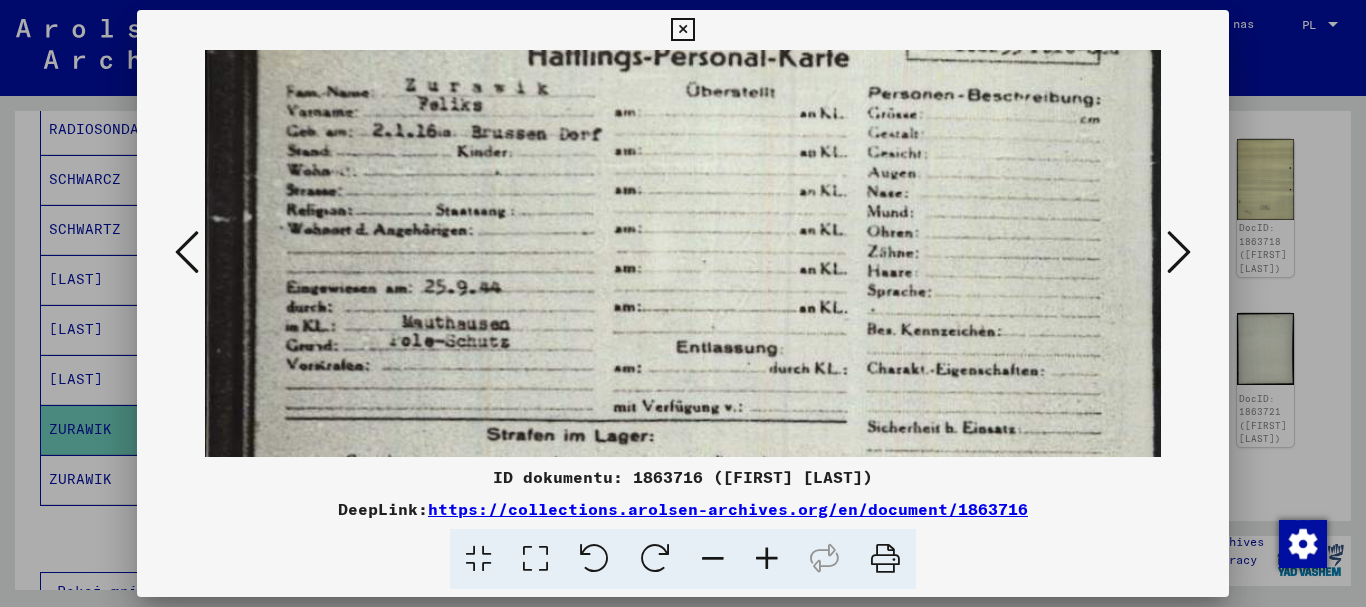 drag, startPoint x: 1044, startPoint y: 399, endPoint x: 1048, endPoint y: 256, distance: 143.05594 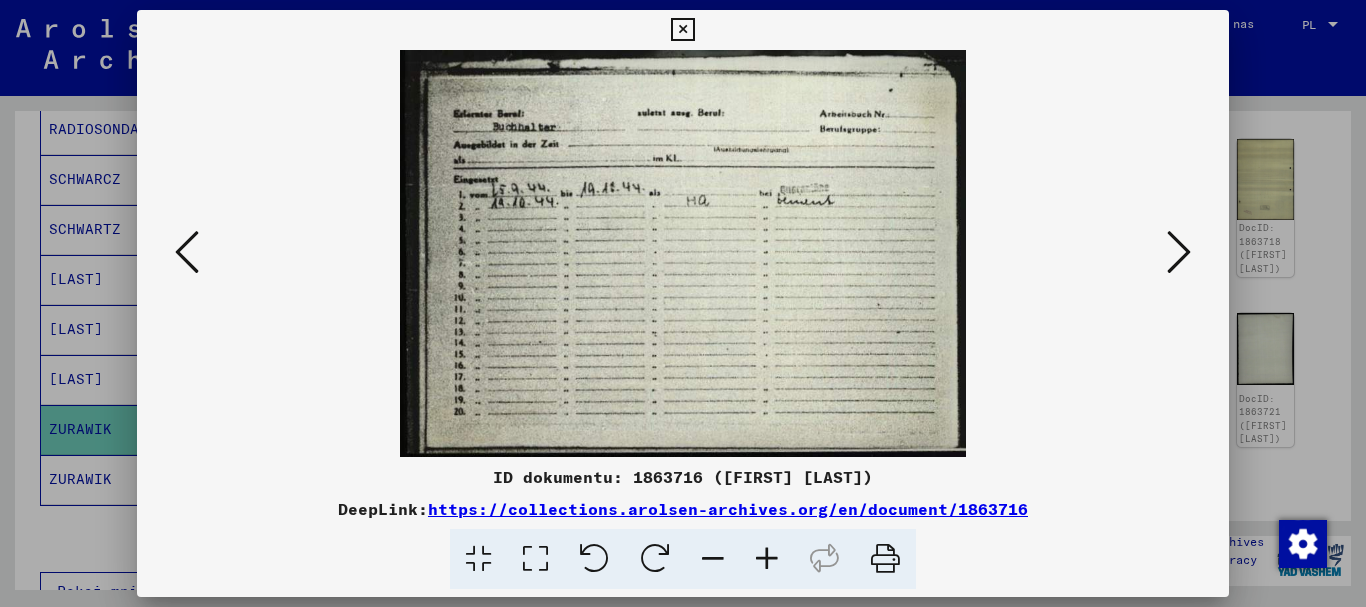 scroll, scrollTop: 0, scrollLeft: 0, axis: both 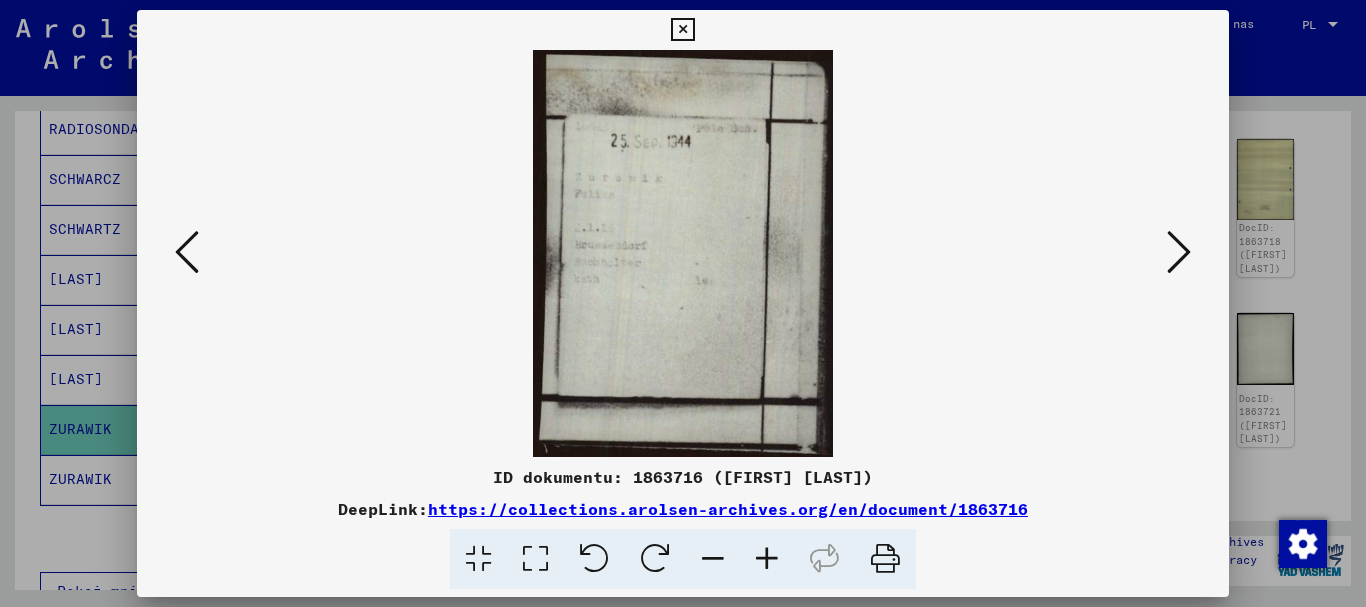 click at bounding box center (1179, 252) 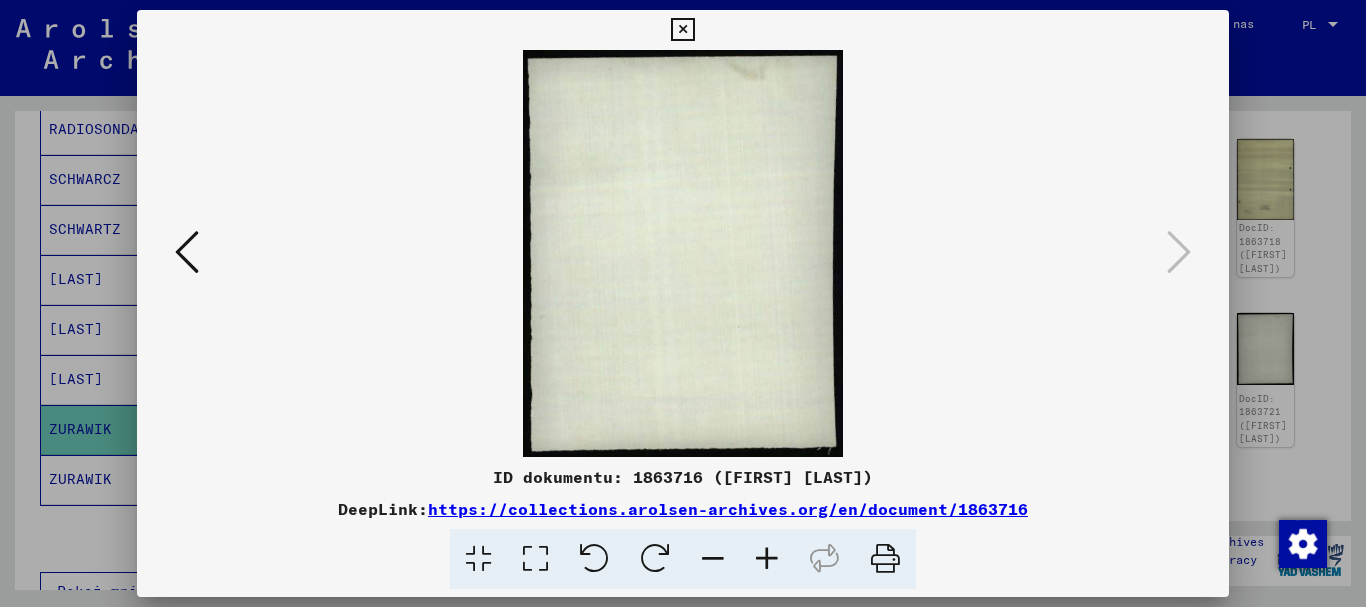 click at bounding box center [682, 30] 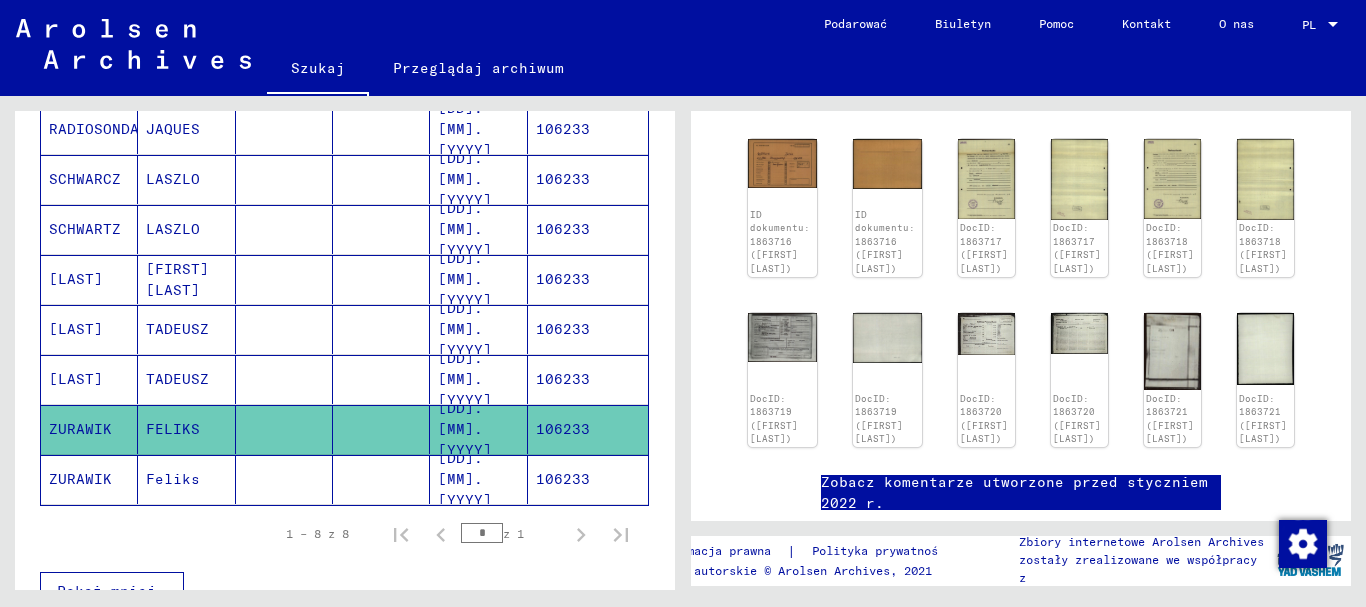 click on "[DD].[MM].[YYYY]" 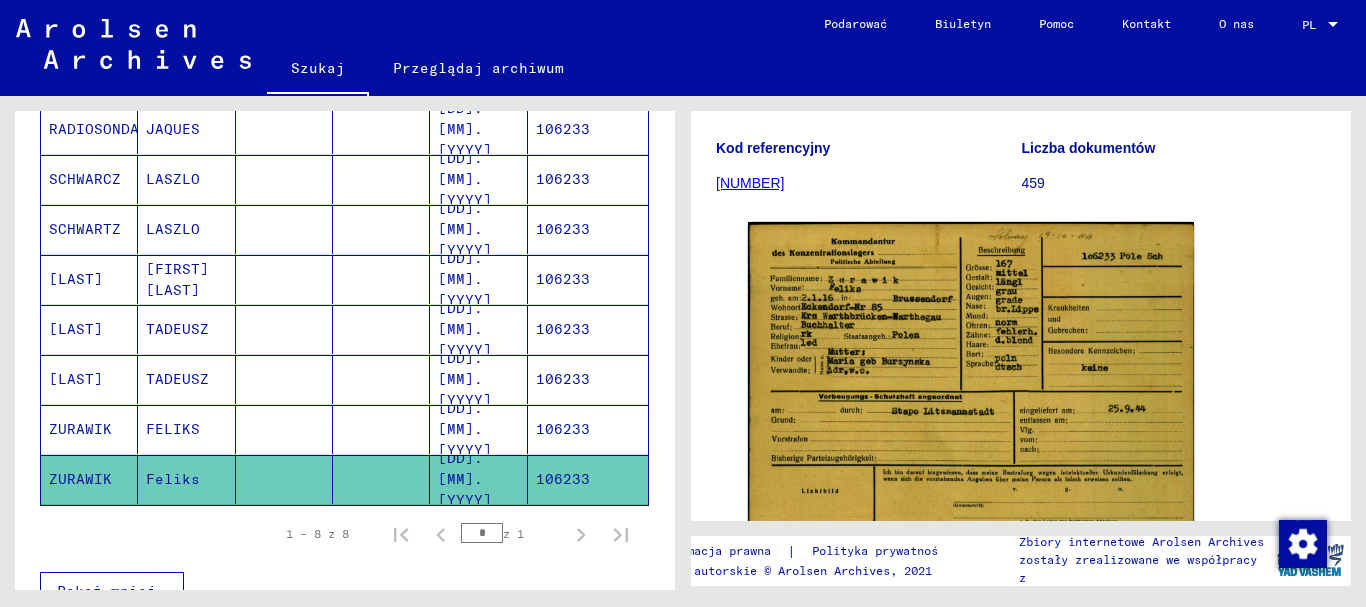 scroll, scrollTop: 200, scrollLeft: 0, axis: vertical 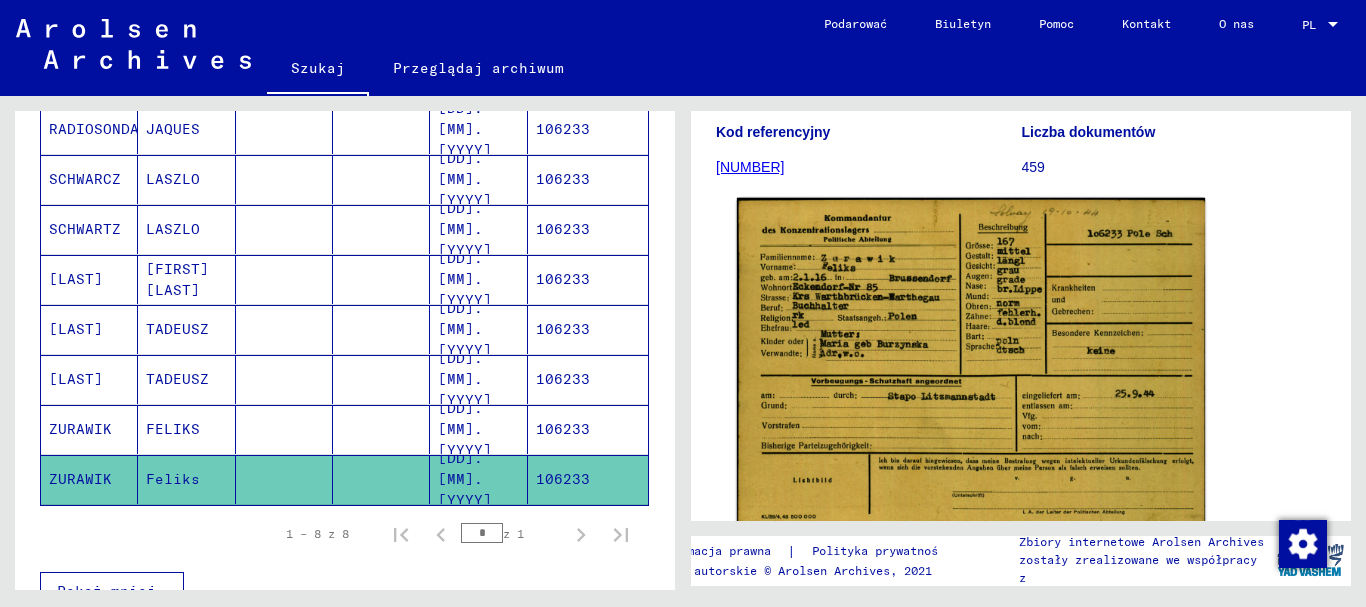 click 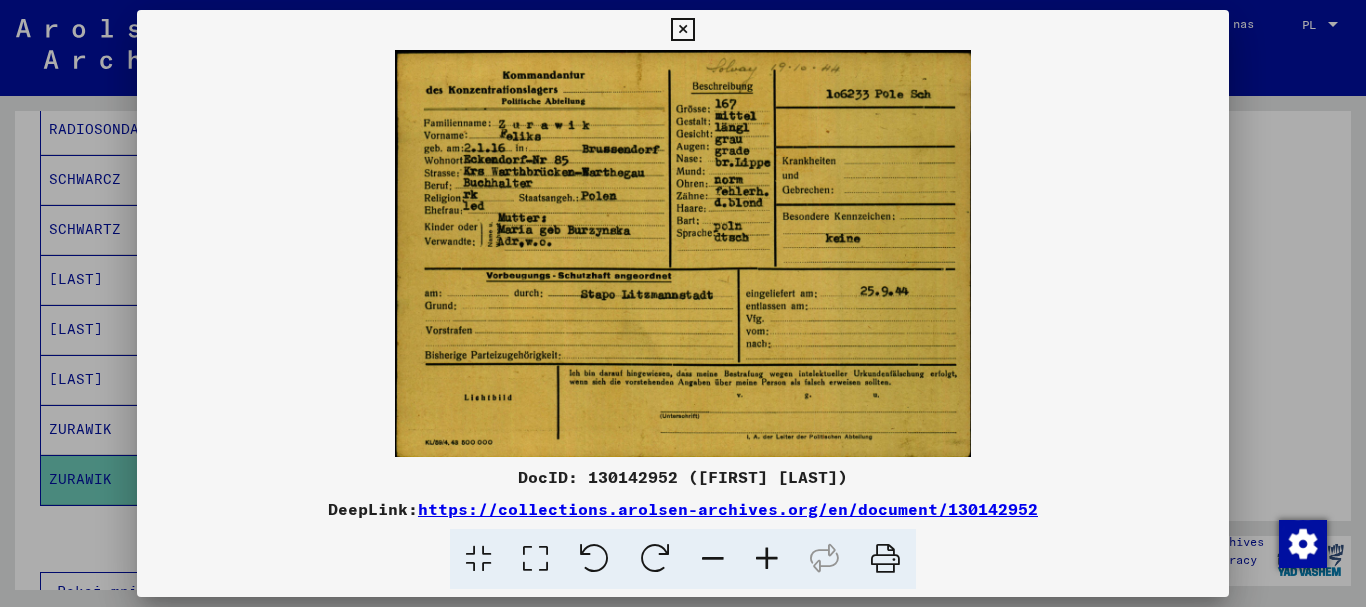click at bounding box center (535, 559) 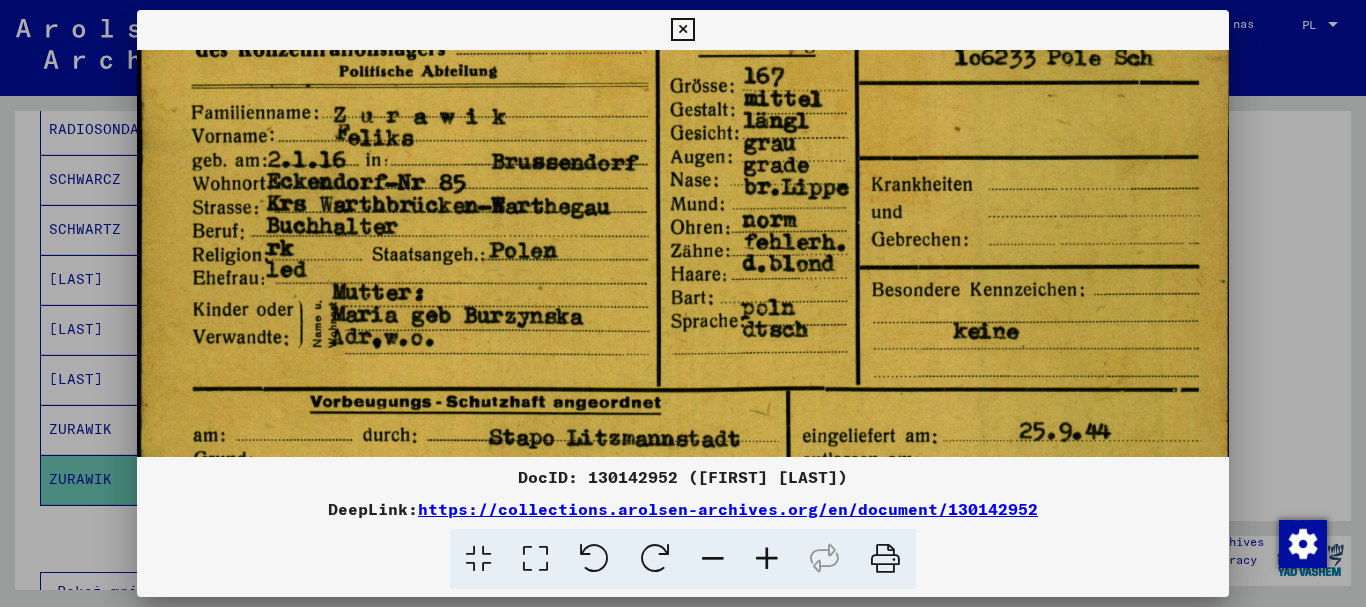 scroll, scrollTop: 77, scrollLeft: 0, axis: vertical 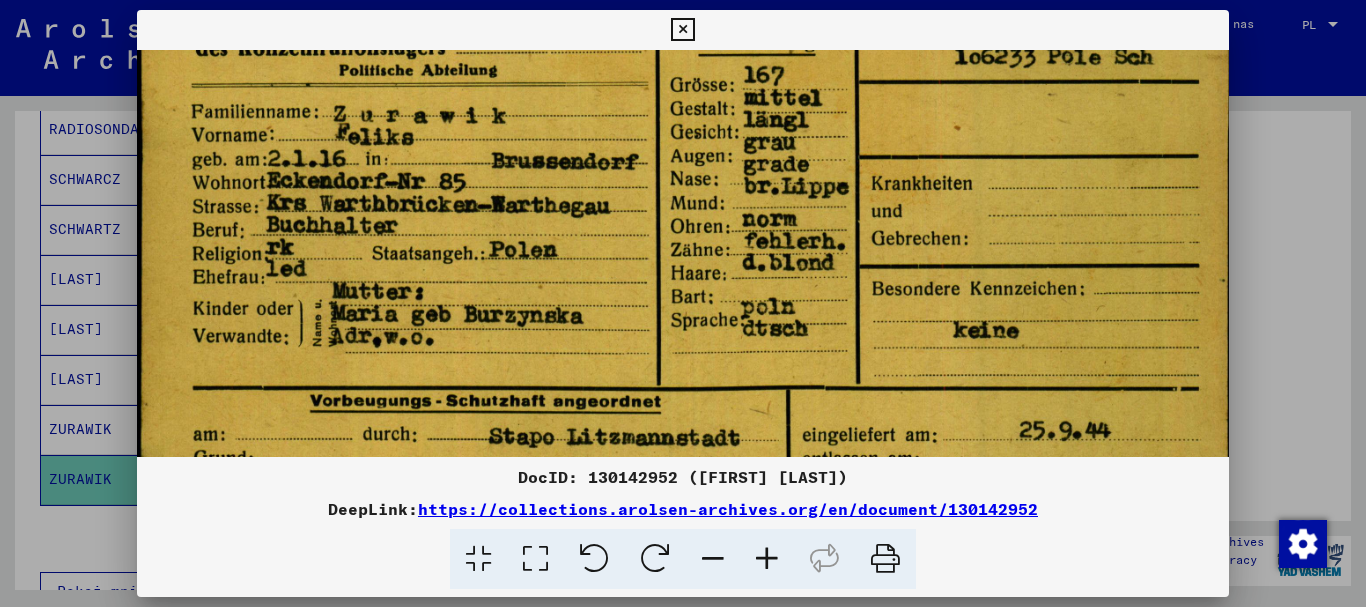drag, startPoint x: 1140, startPoint y: 360, endPoint x: 1136, endPoint y: 283, distance: 77.10383 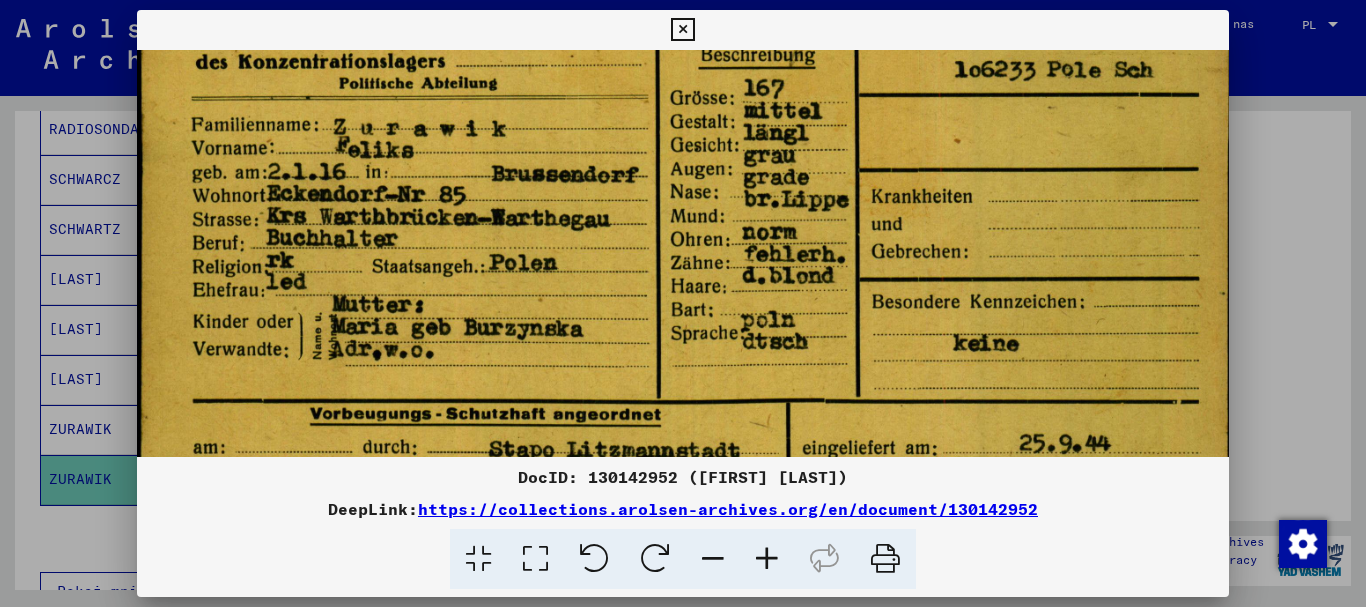 scroll, scrollTop: 56, scrollLeft: 0, axis: vertical 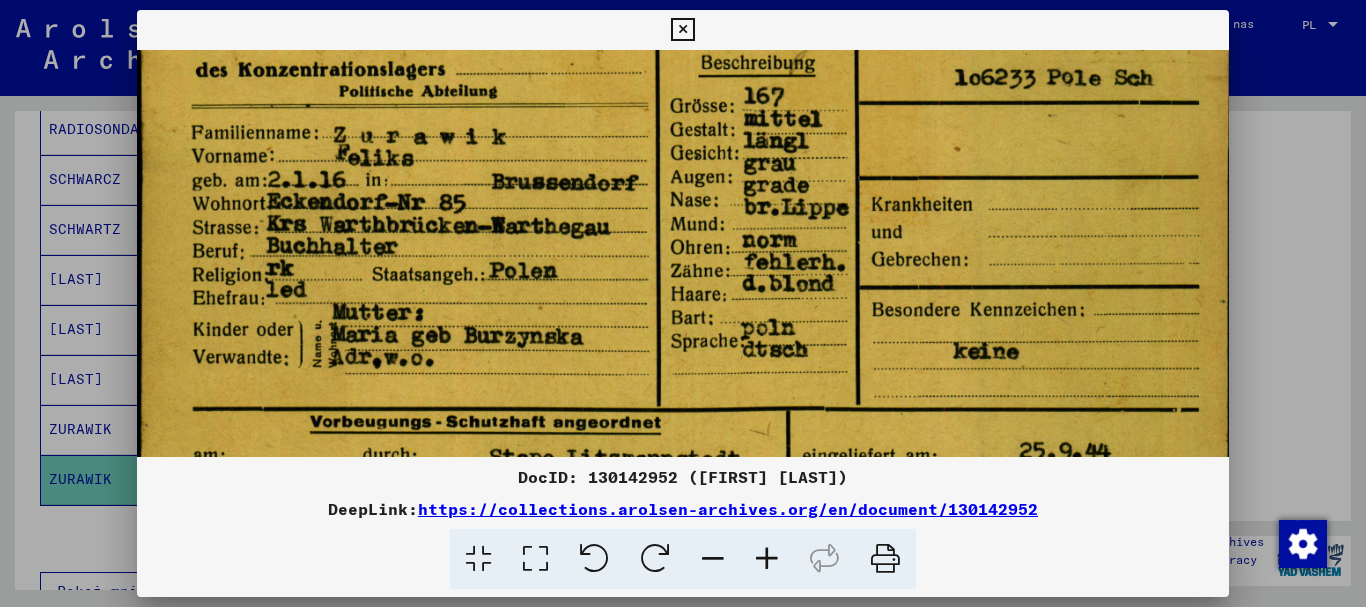drag, startPoint x: 722, startPoint y: 392, endPoint x: 756, endPoint y: 413, distance: 39.962482 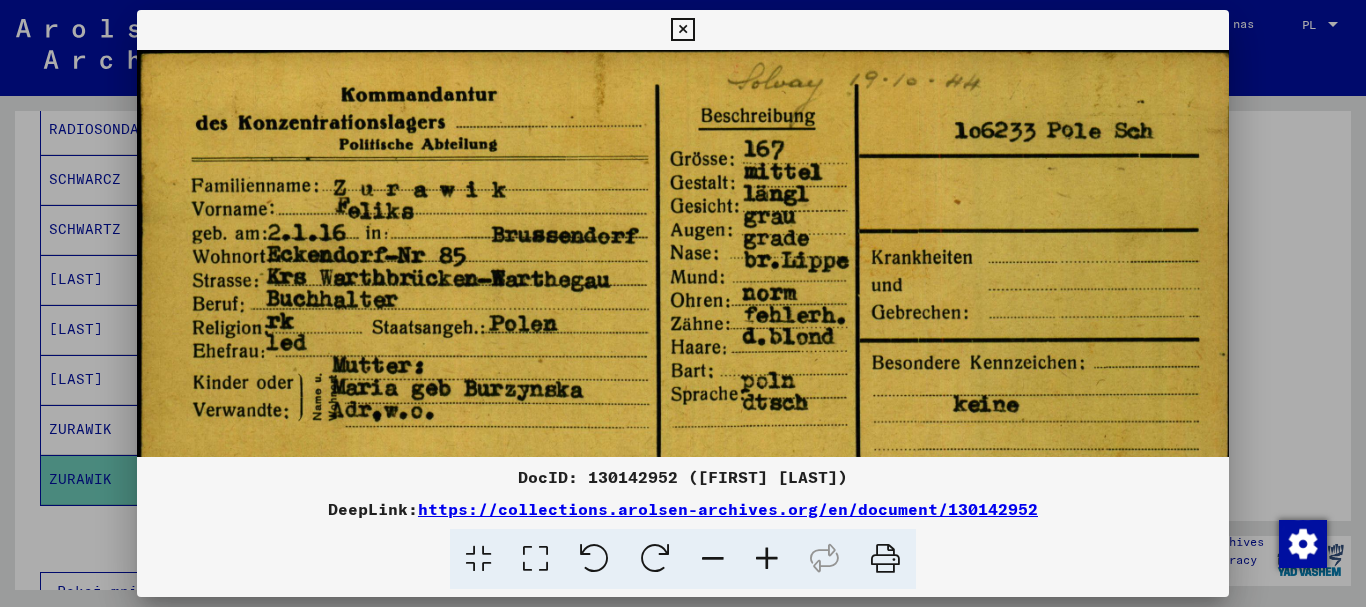 scroll, scrollTop: 0, scrollLeft: 0, axis: both 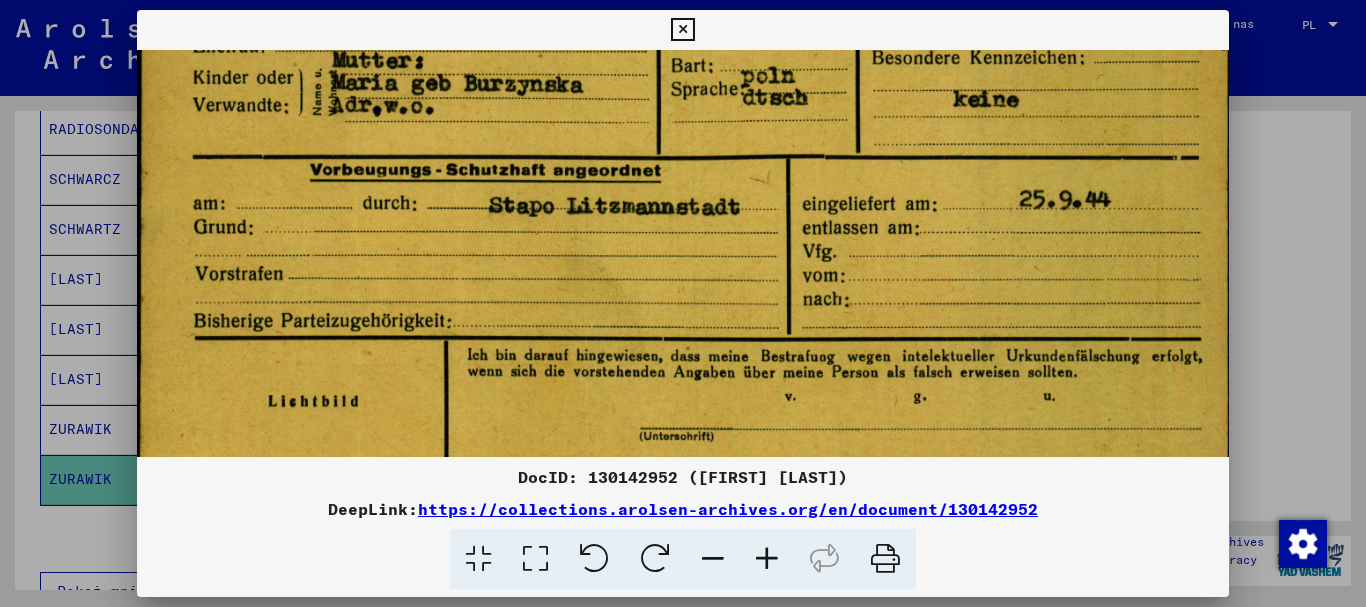 drag, startPoint x: 764, startPoint y: 306, endPoint x: 767, endPoint y: 73, distance: 233.01932 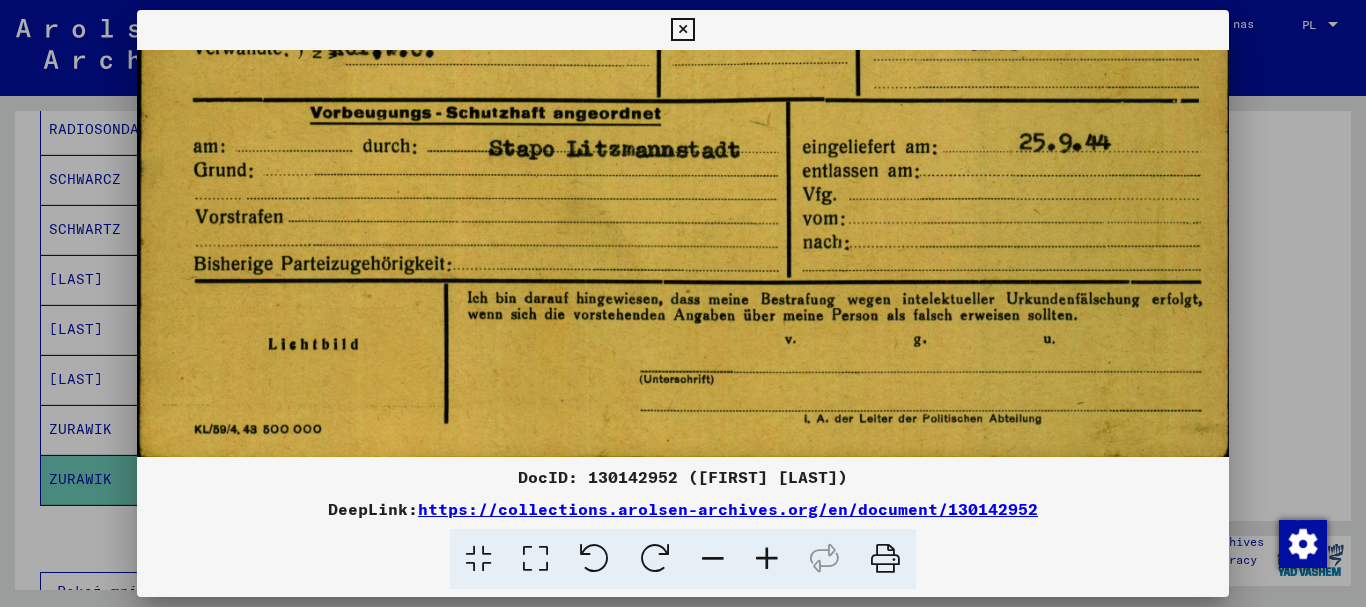 drag, startPoint x: 803, startPoint y: 327, endPoint x: 806, endPoint y: 138, distance: 189.0238 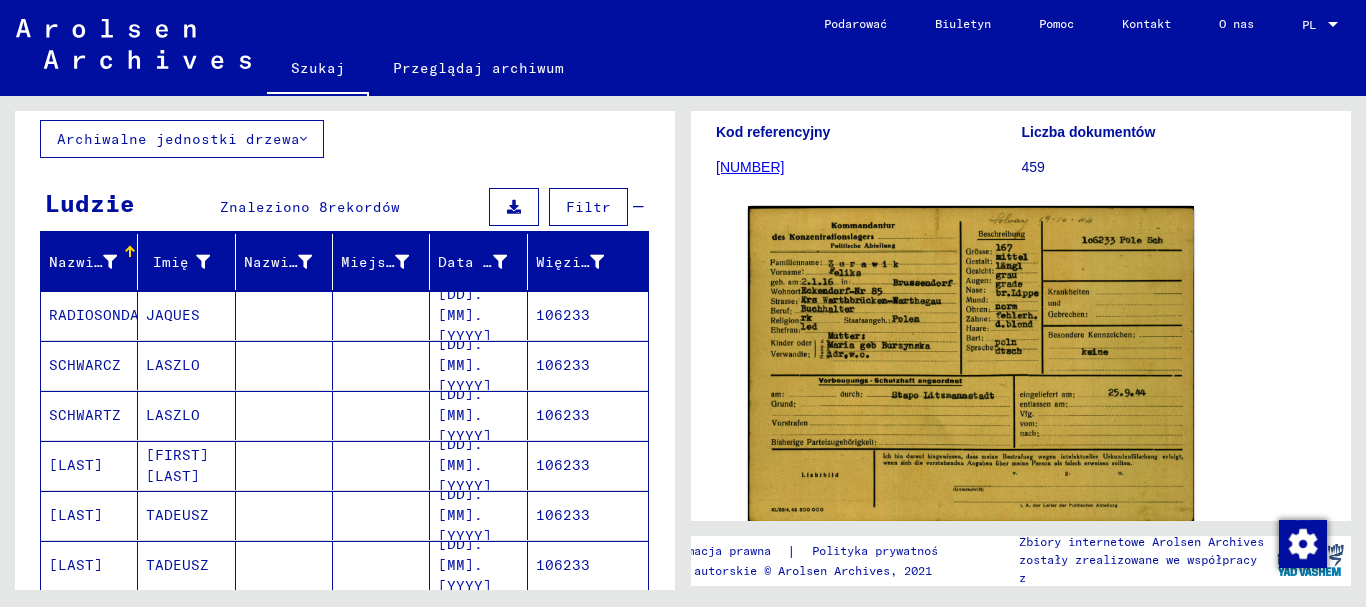 scroll, scrollTop: 0, scrollLeft: 0, axis: both 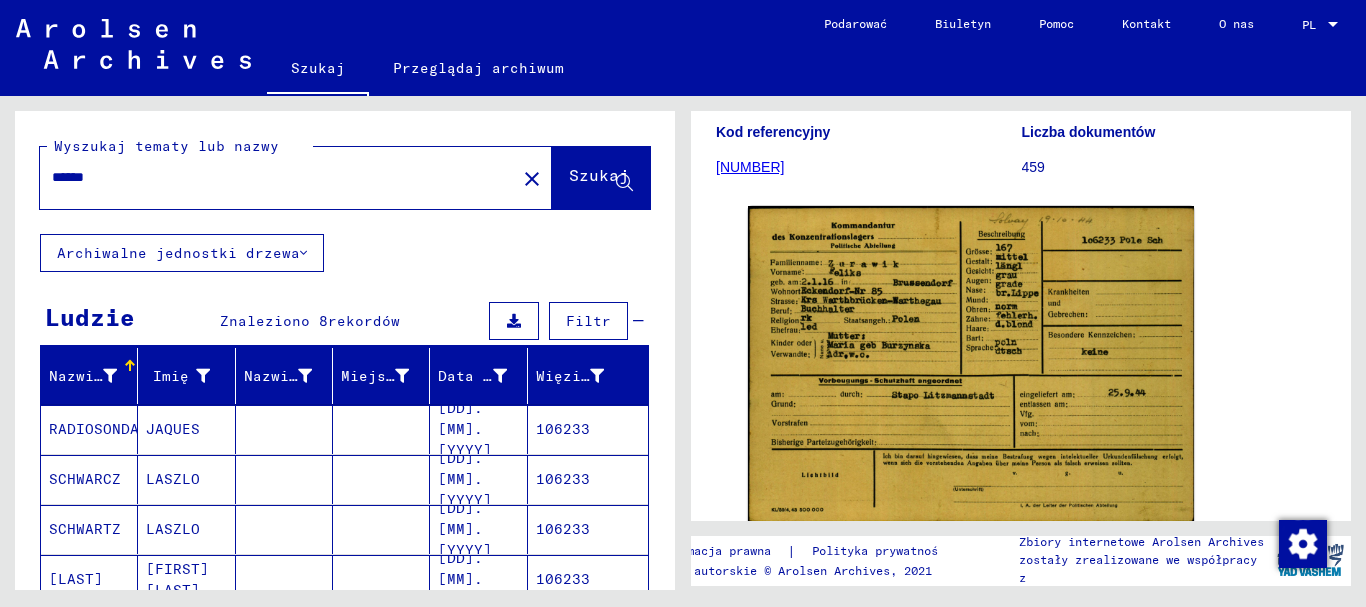 drag, startPoint x: 116, startPoint y: 179, endPoint x: 16, endPoint y: 174, distance: 100.12492 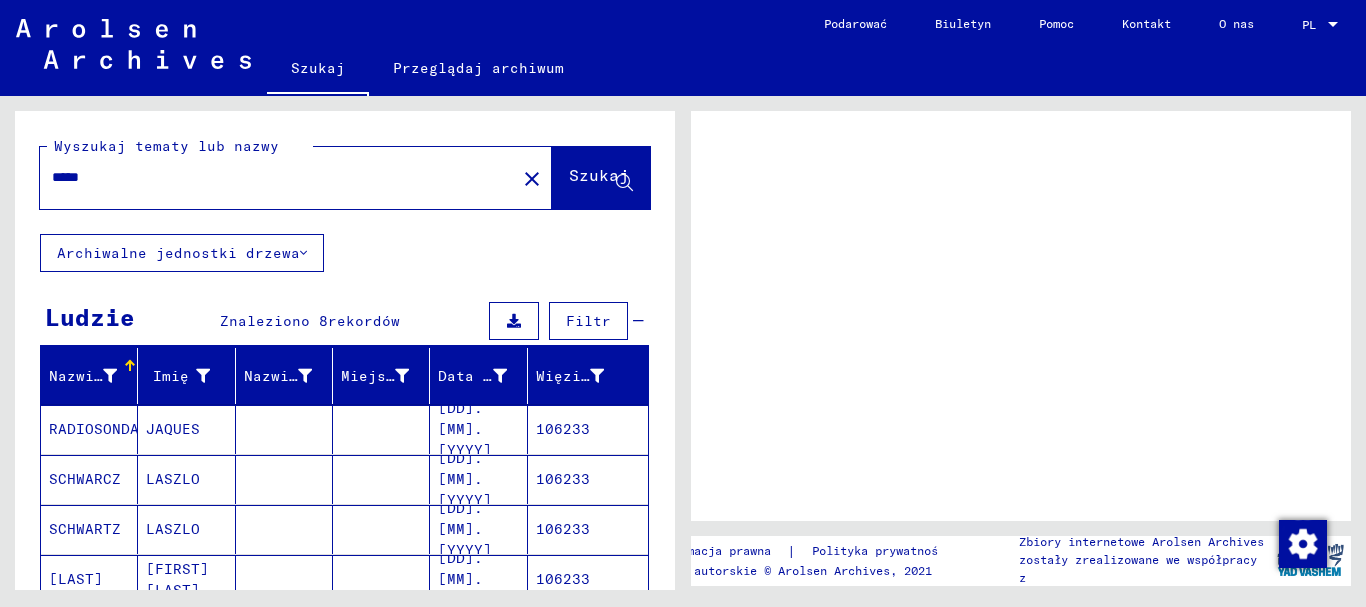 scroll, scrollTop: 0, scrollLeft: 0, axis: both 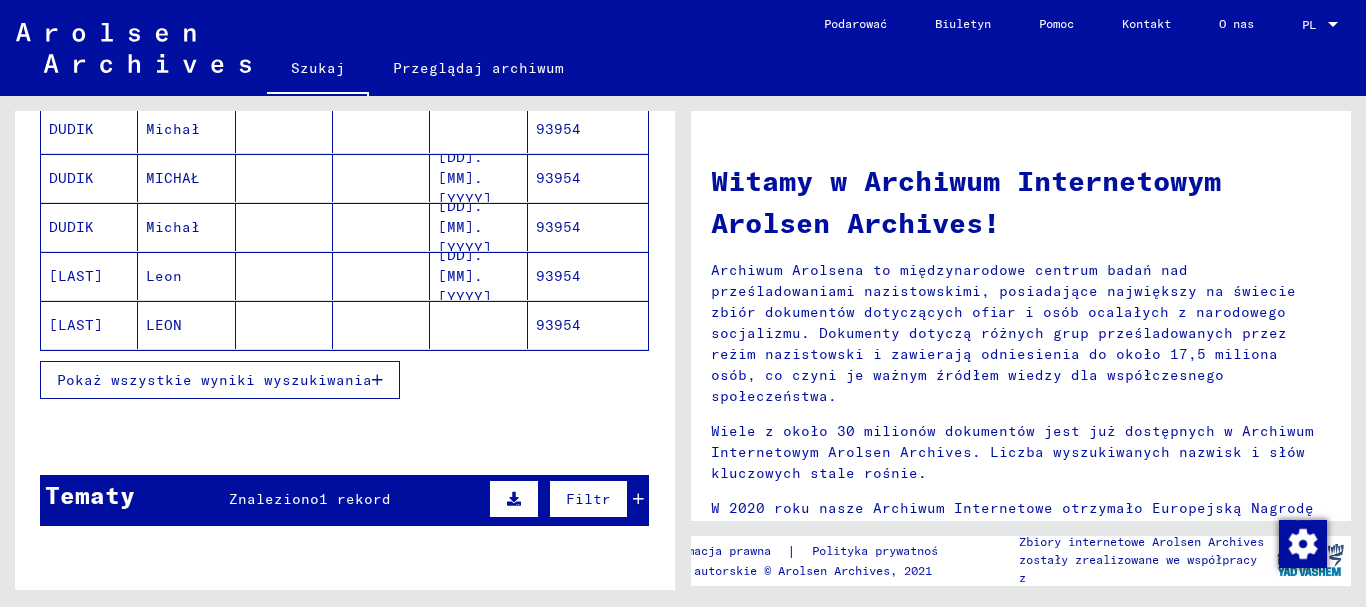 click on "Pokaż wszystkie wyniki wyszukiwania" at bounding box center [214, 380] 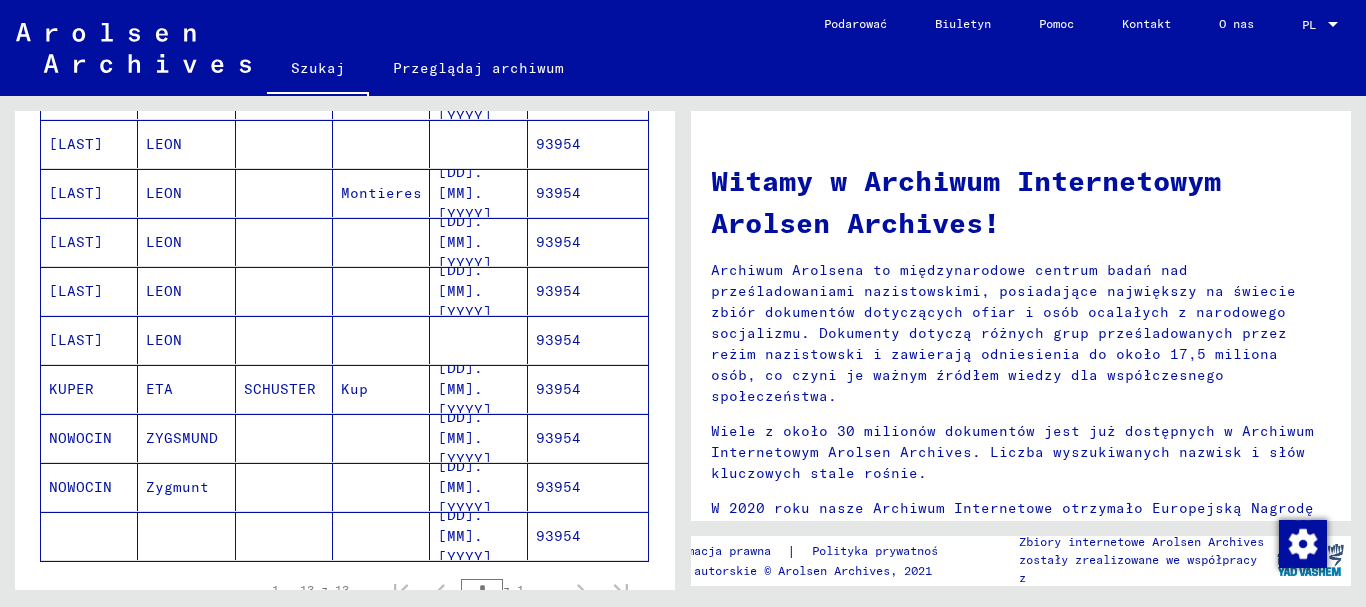 scroll, scrollTop: 500, scrollLeft: 0, axis: vertical 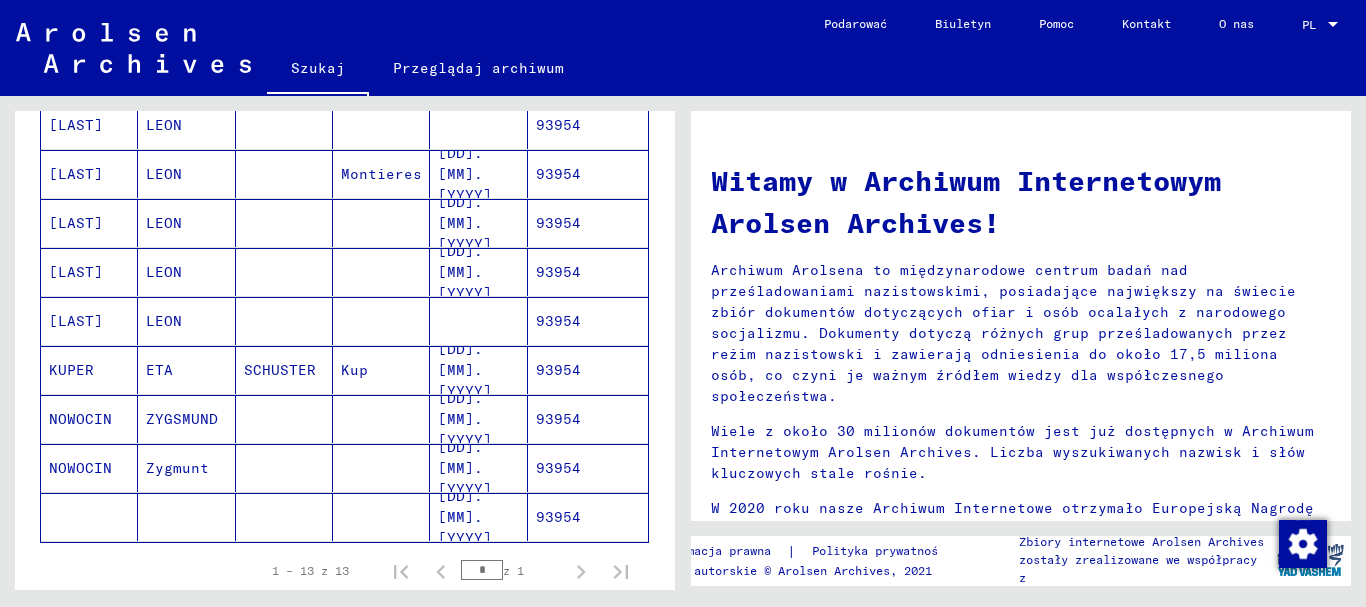 click on "93954" at bounding box center [558, 468] 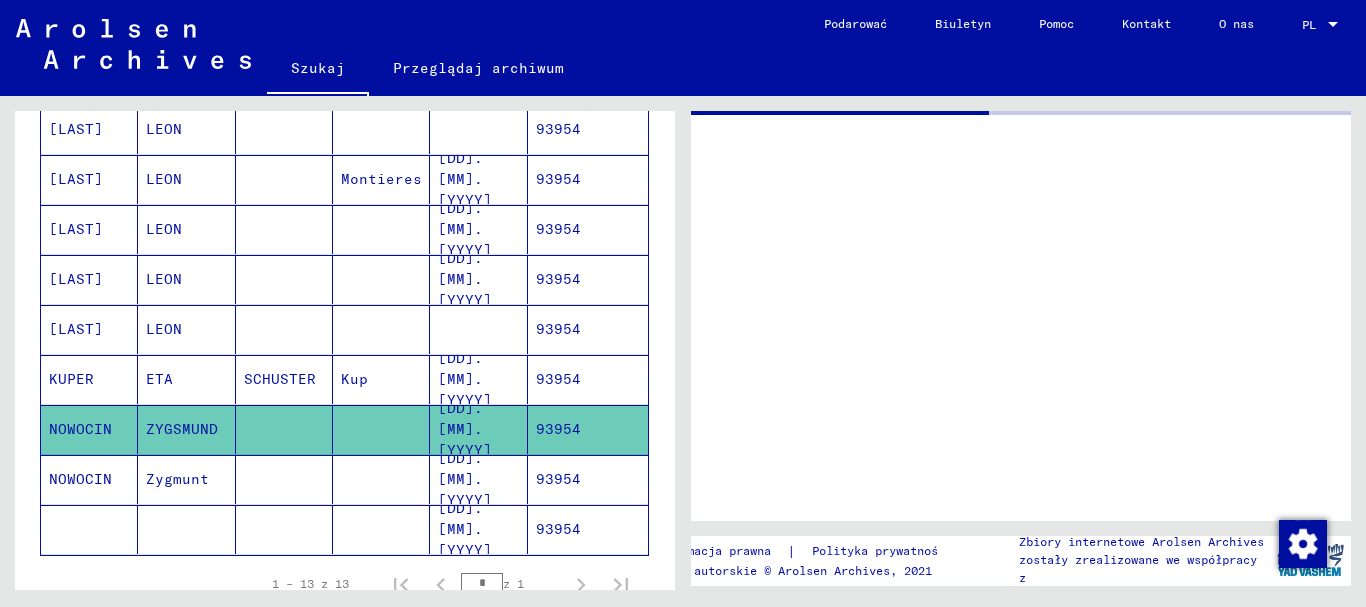 scroll, scrollTop: 504, scrollLeft: 0, axis: vertical 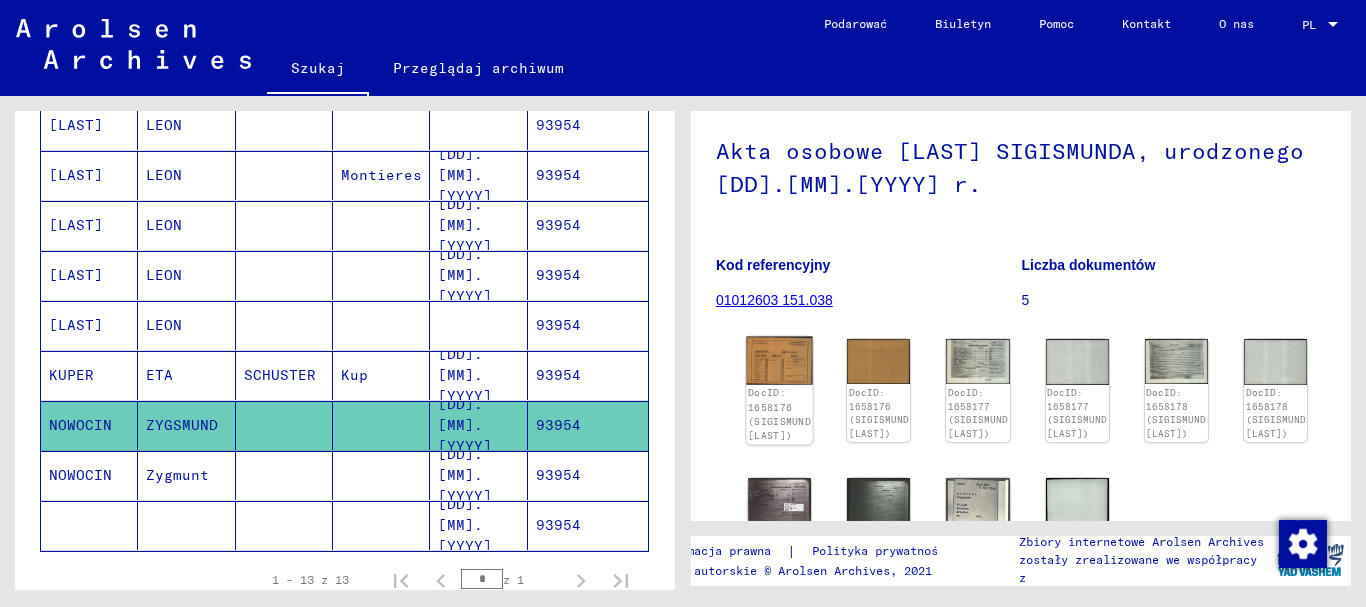 click 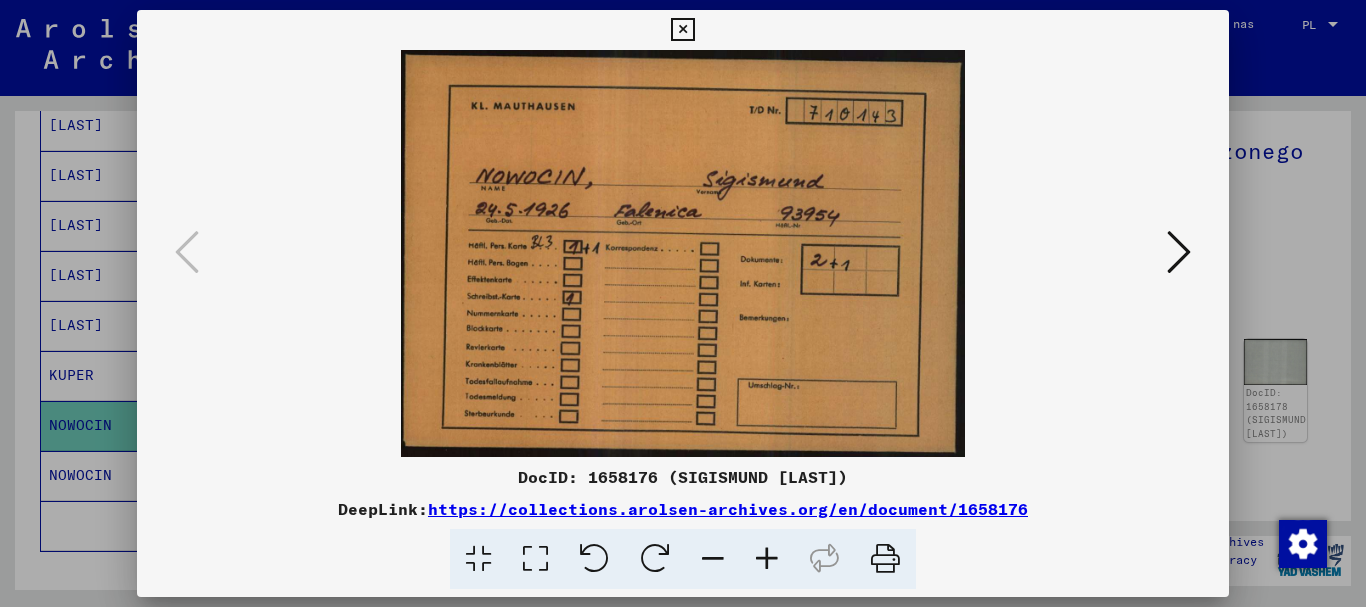 scroll, scrollTop: 0, scrollLeft: 0, axis: both 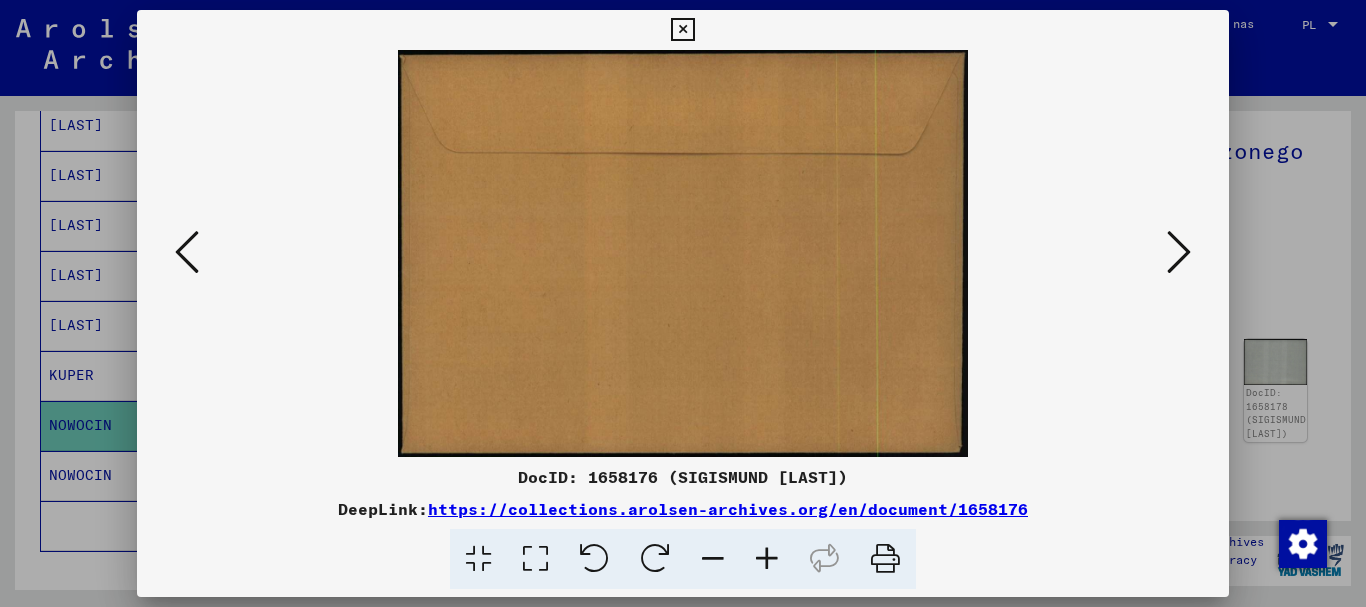 click at bounding box center [1179, 252] 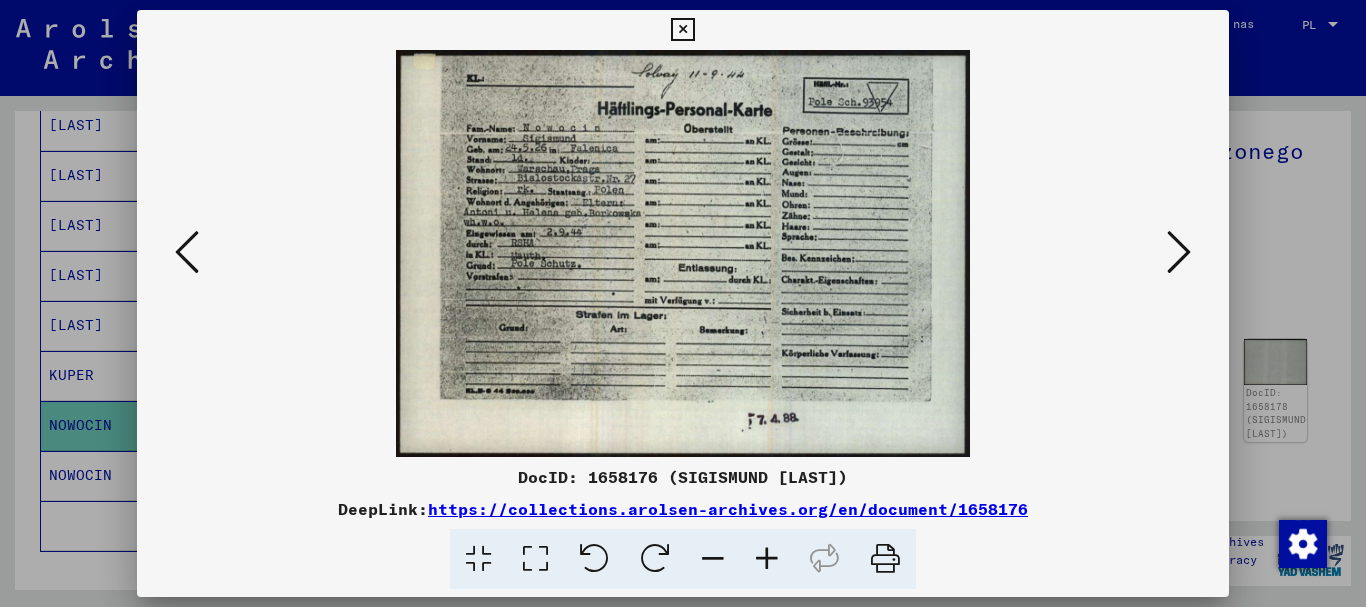 click at bounding box center (1179, 252) 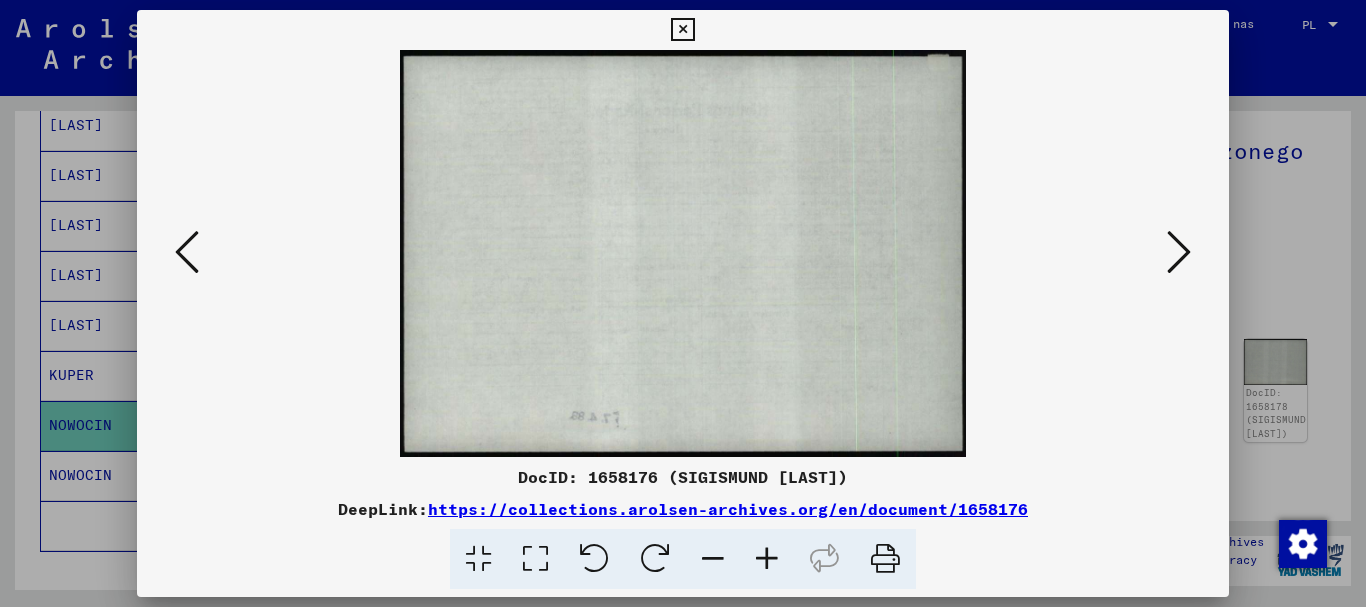 click at bounding box center [1179, 252] 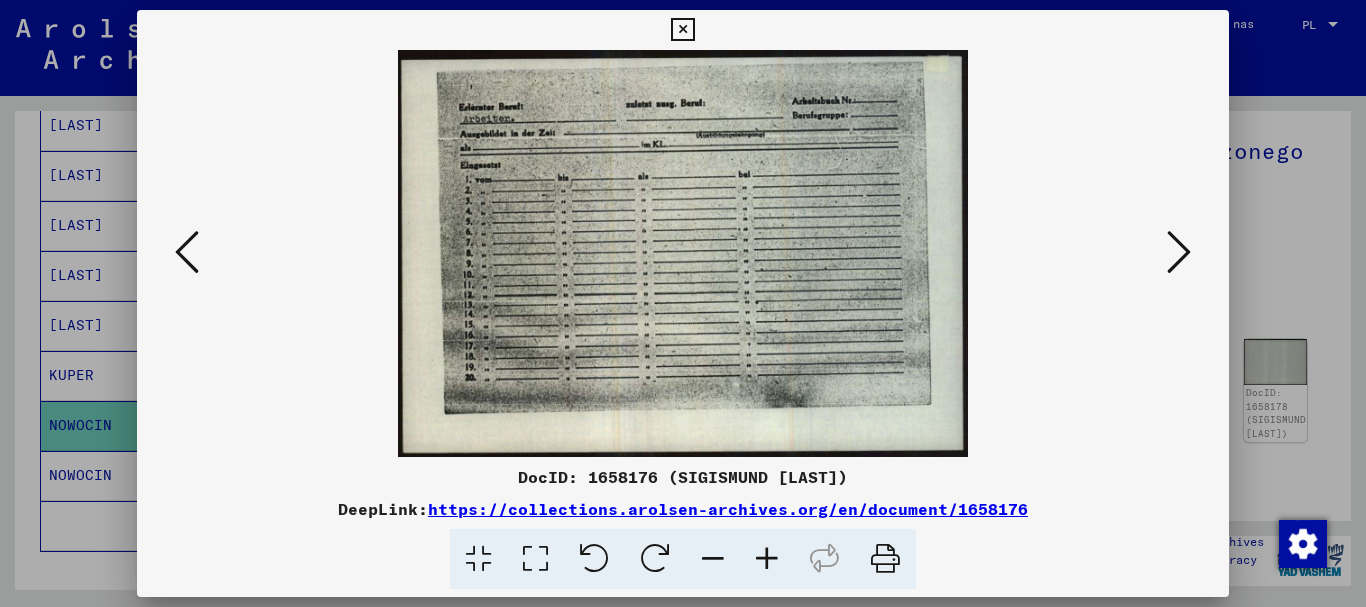 click at bounding box center (1179, 252) 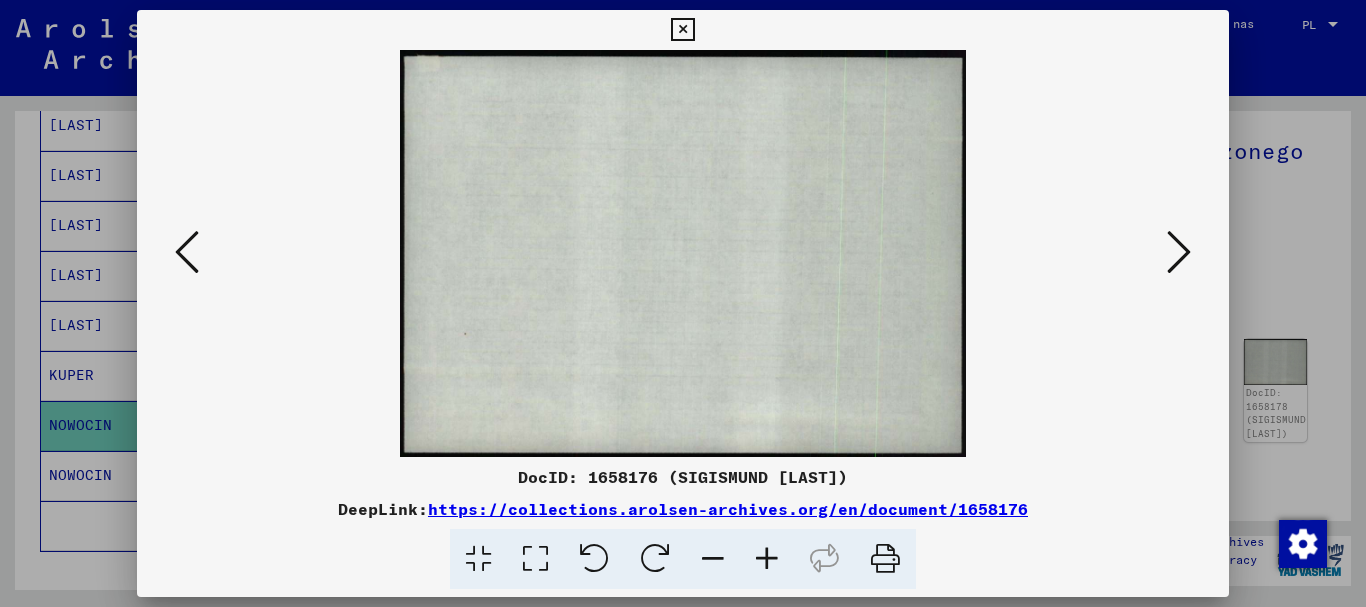 click at bounding box center [1179, 252] 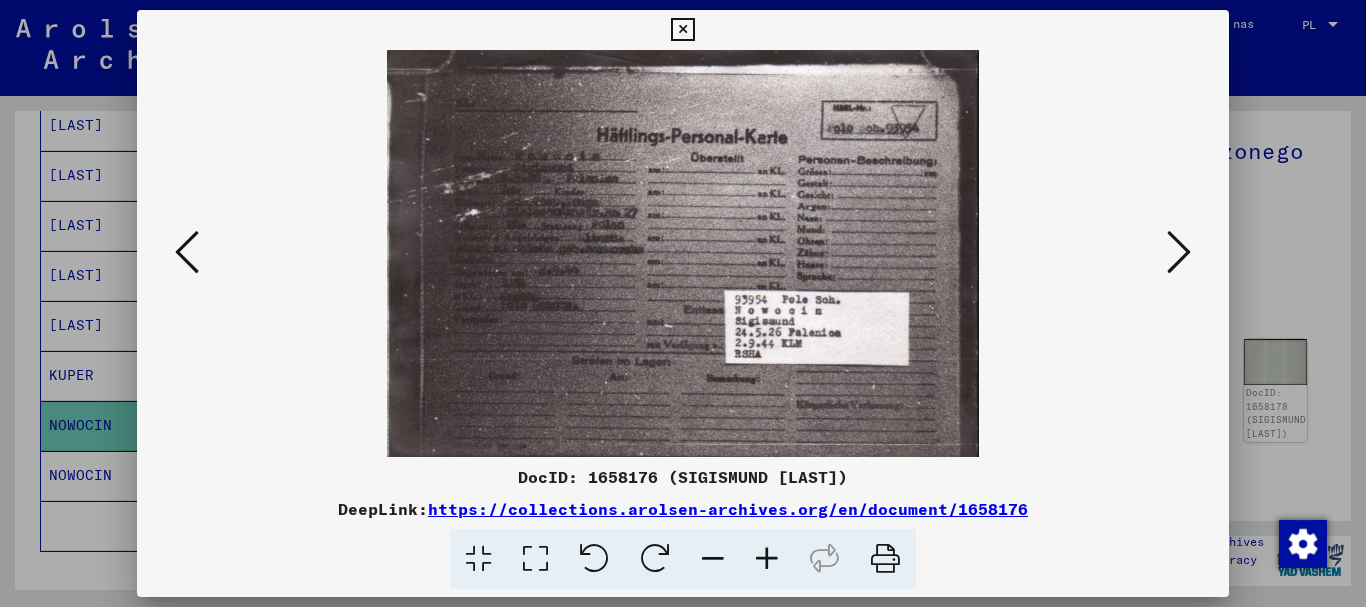 click at bounding box center (1179, 252) 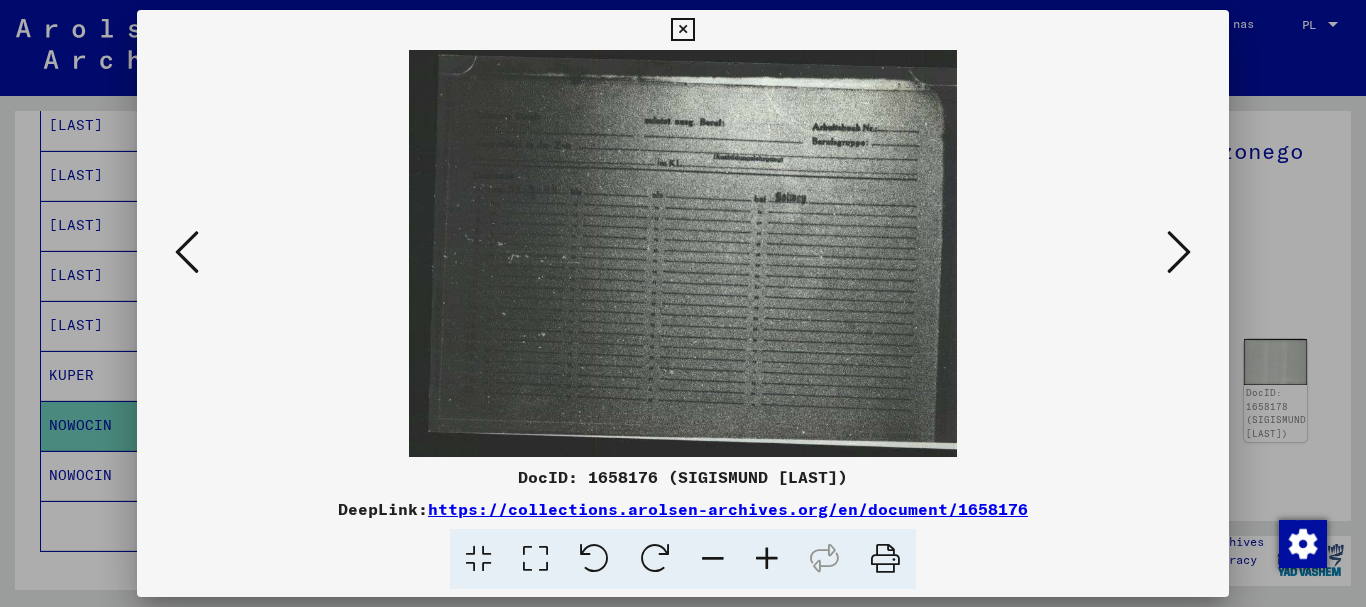 click at bounding box center [1179, 252] 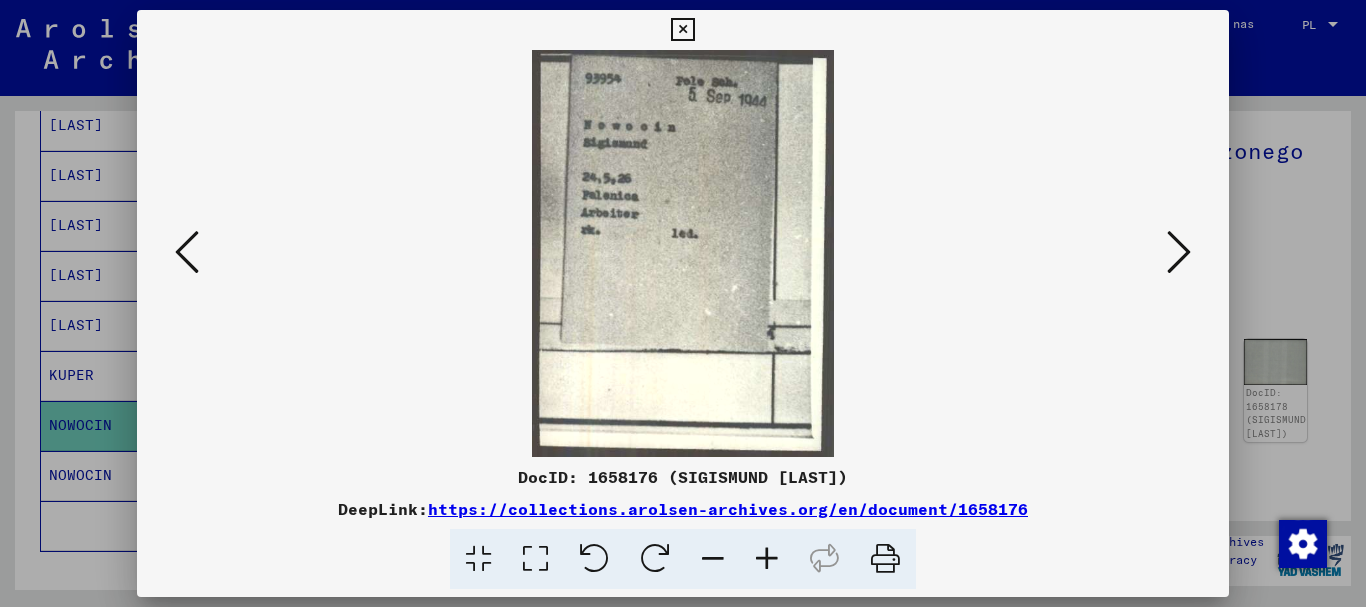 click at bounding box center [1179, 252] 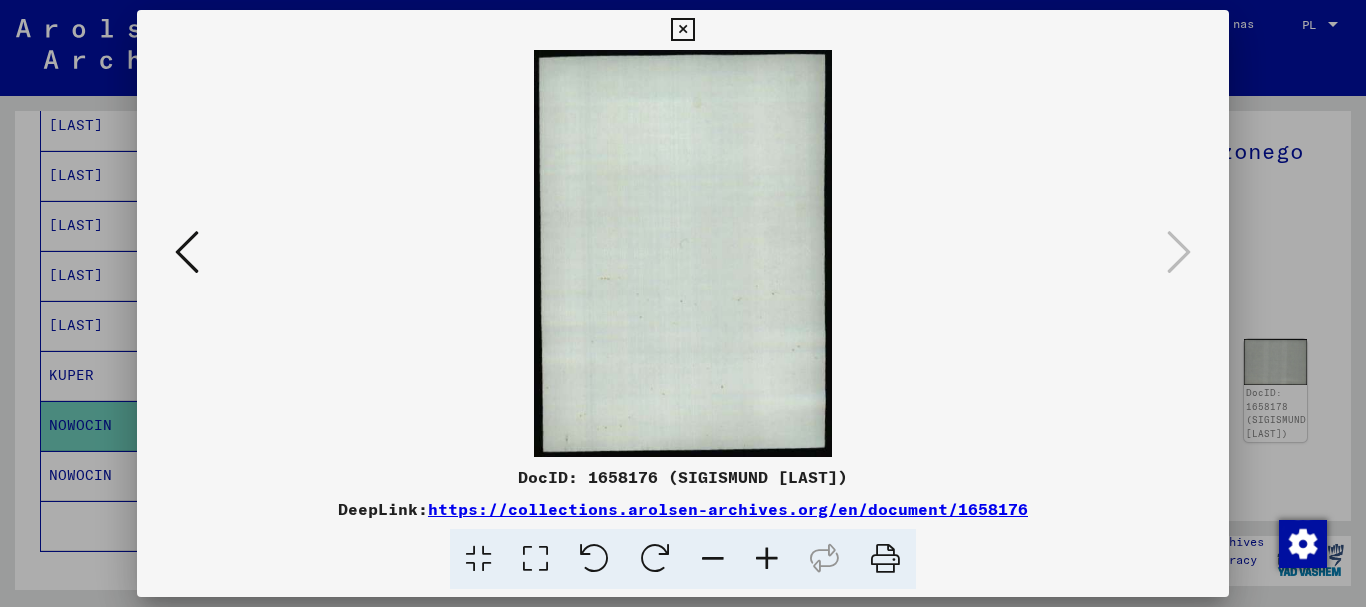 click at bounding box center (682, 30) 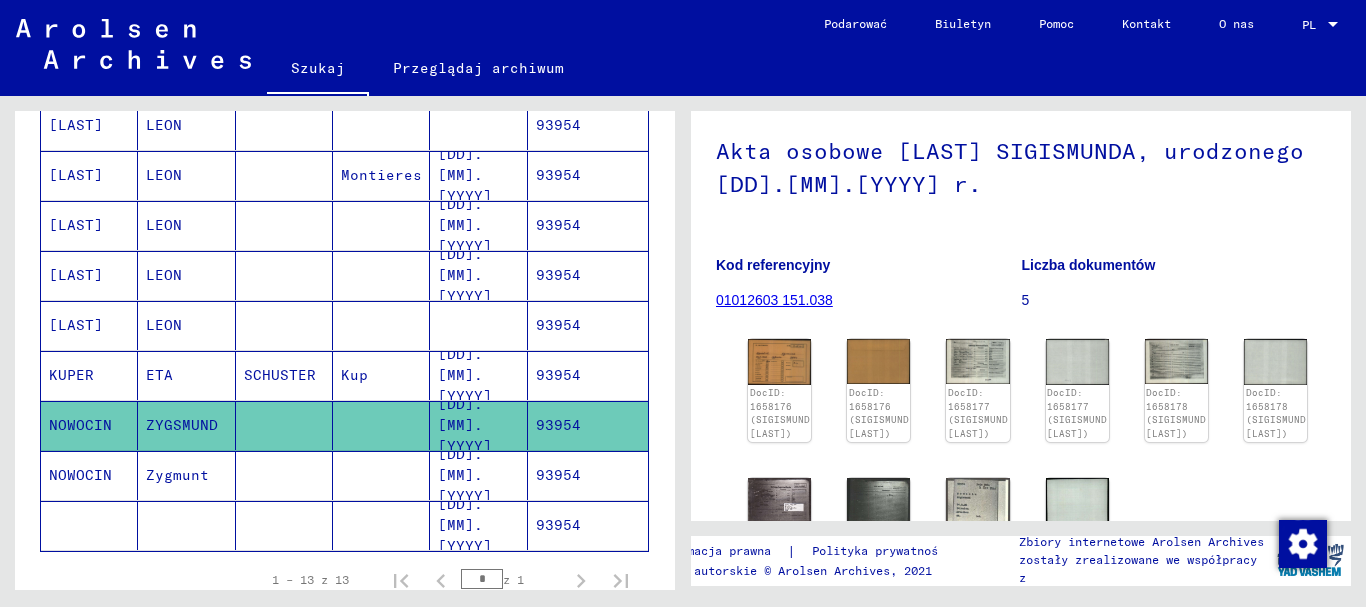 click on "93954" at bounding box center (558, 525) 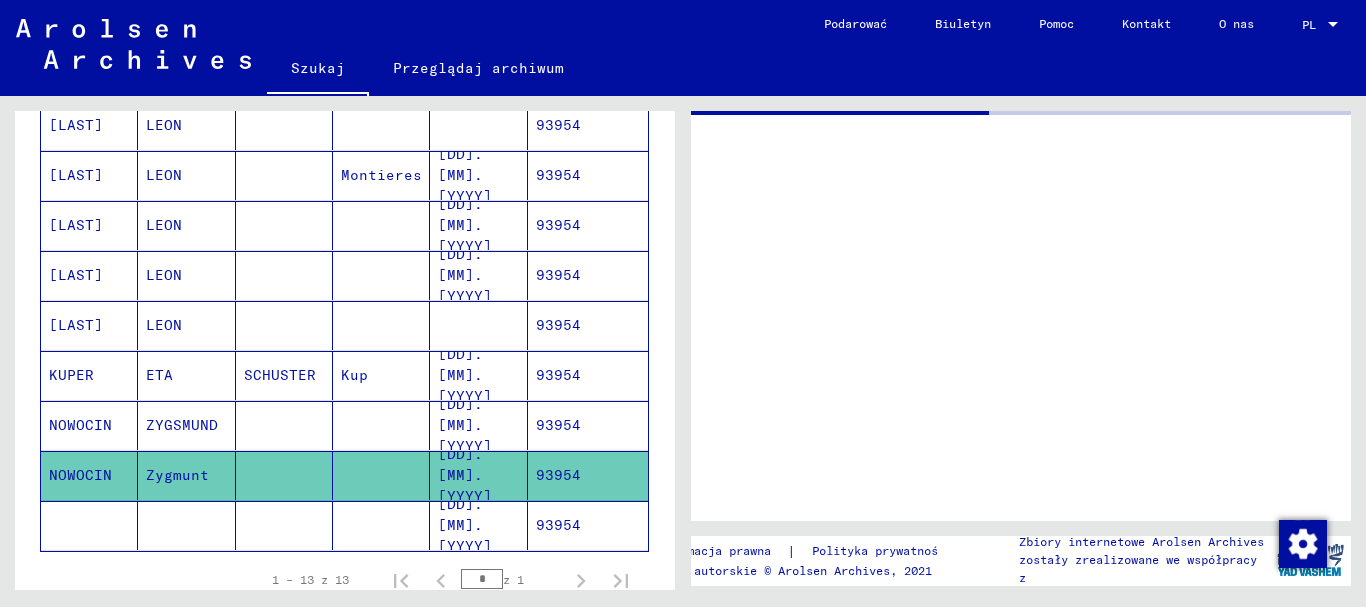 scroll, scrollTop: 0, scrollLeft: 0, axis: both 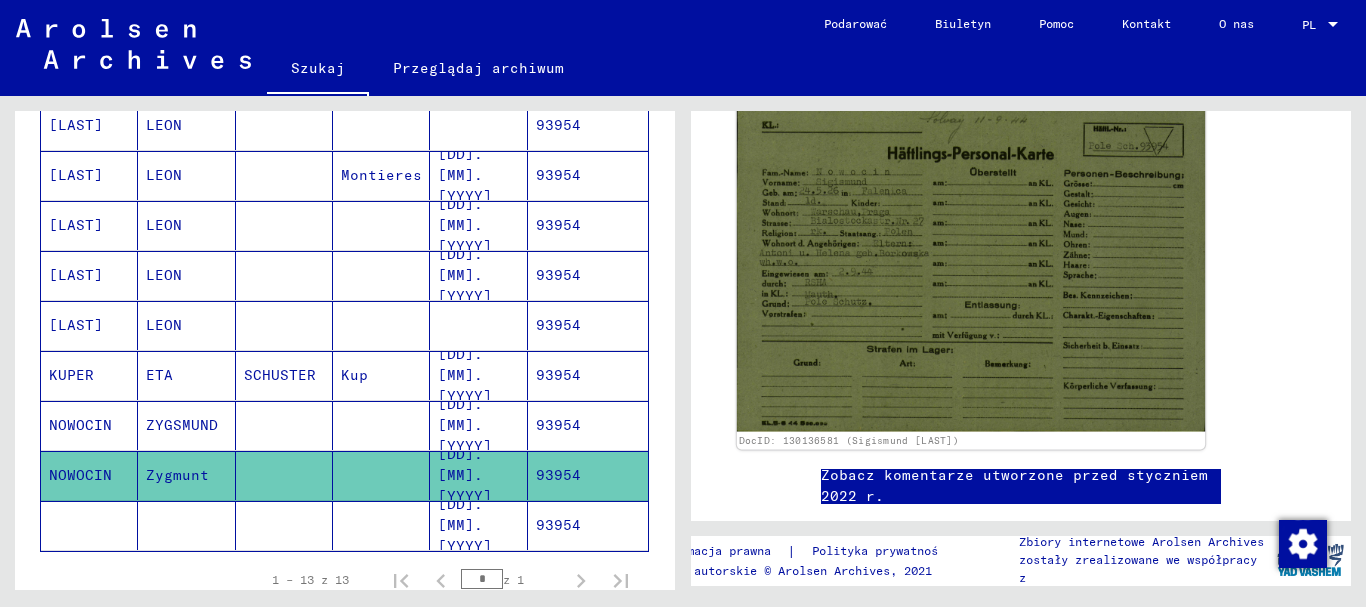 click 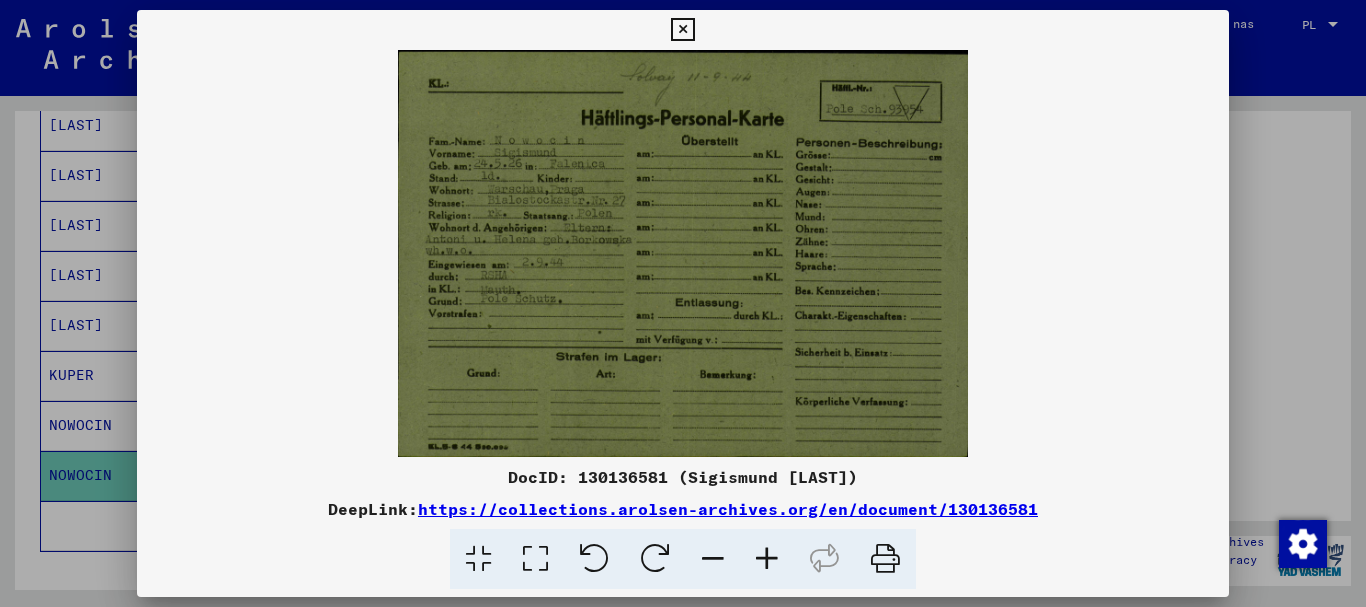 click at bounding box center [682, 30] 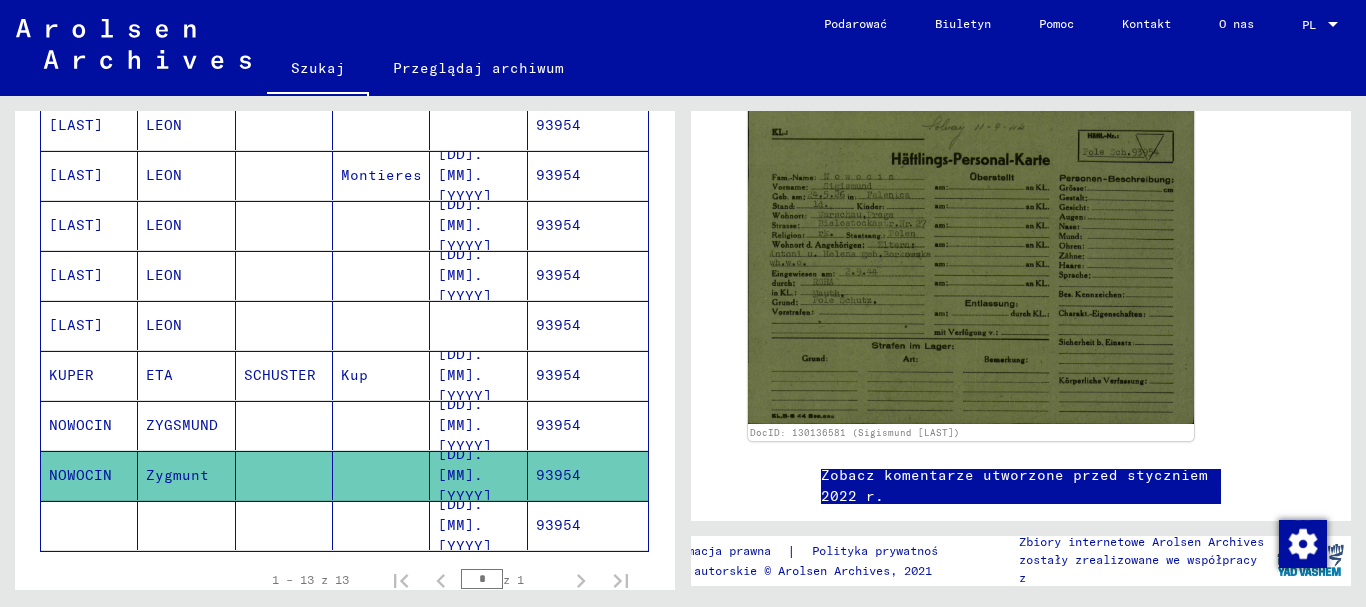 type on "******" 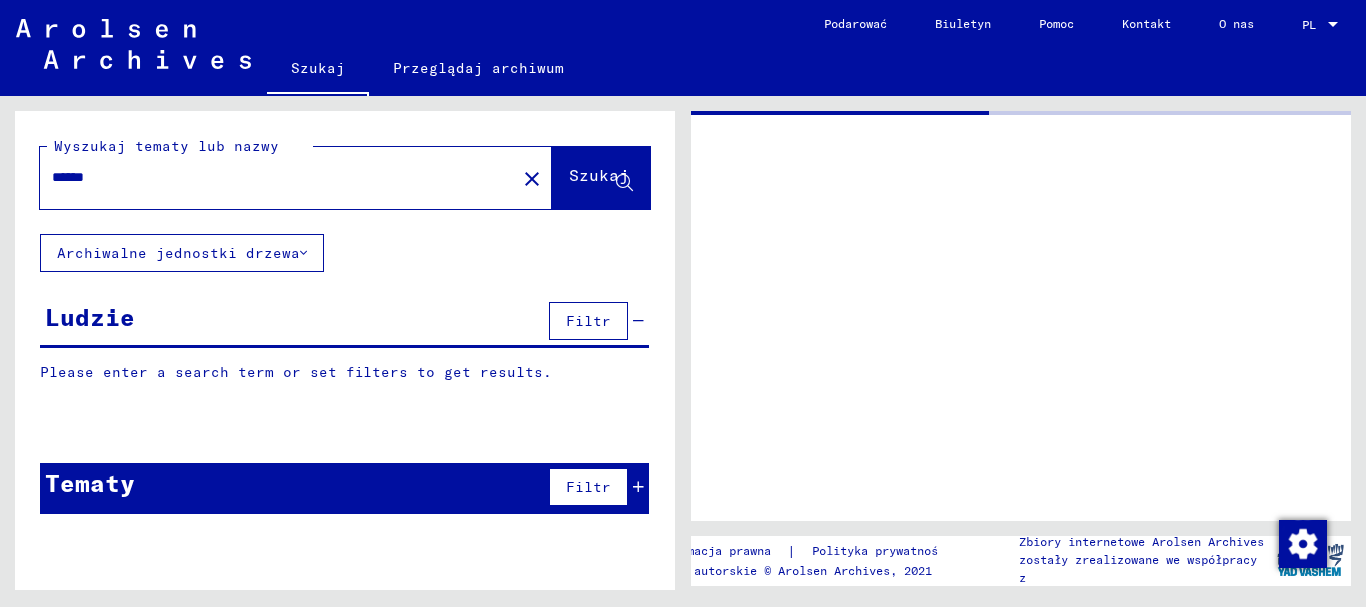 scroll, scrollTop: 0, scrollLeft: 0, axis: both 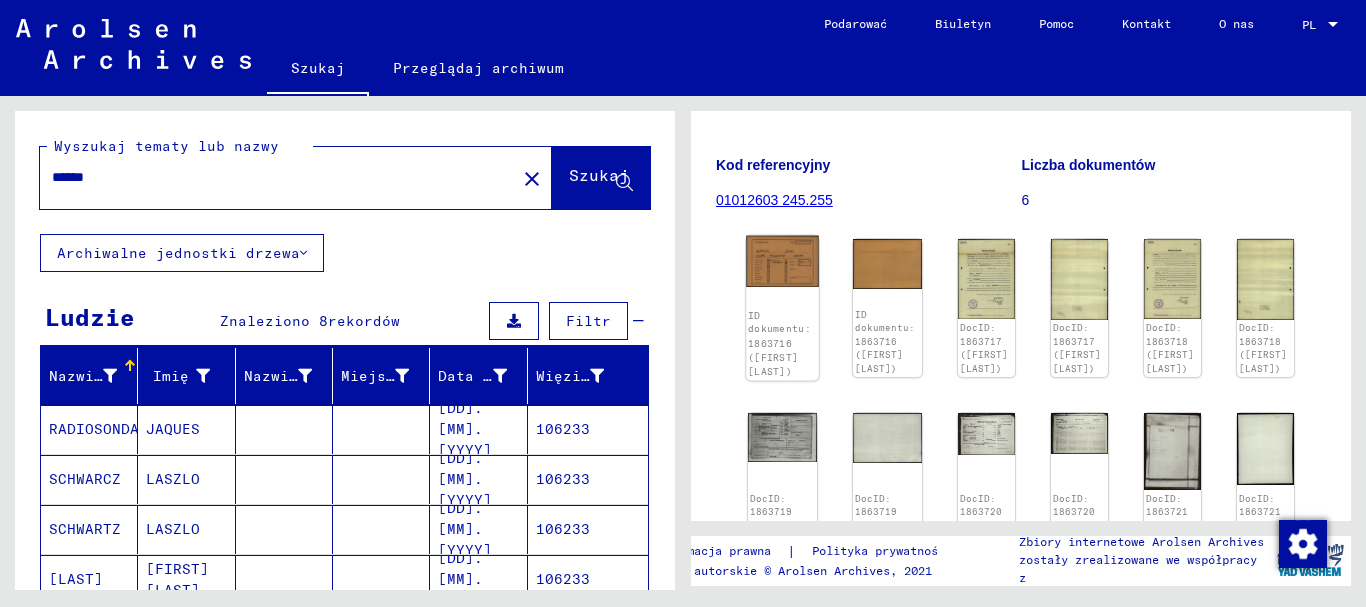 click 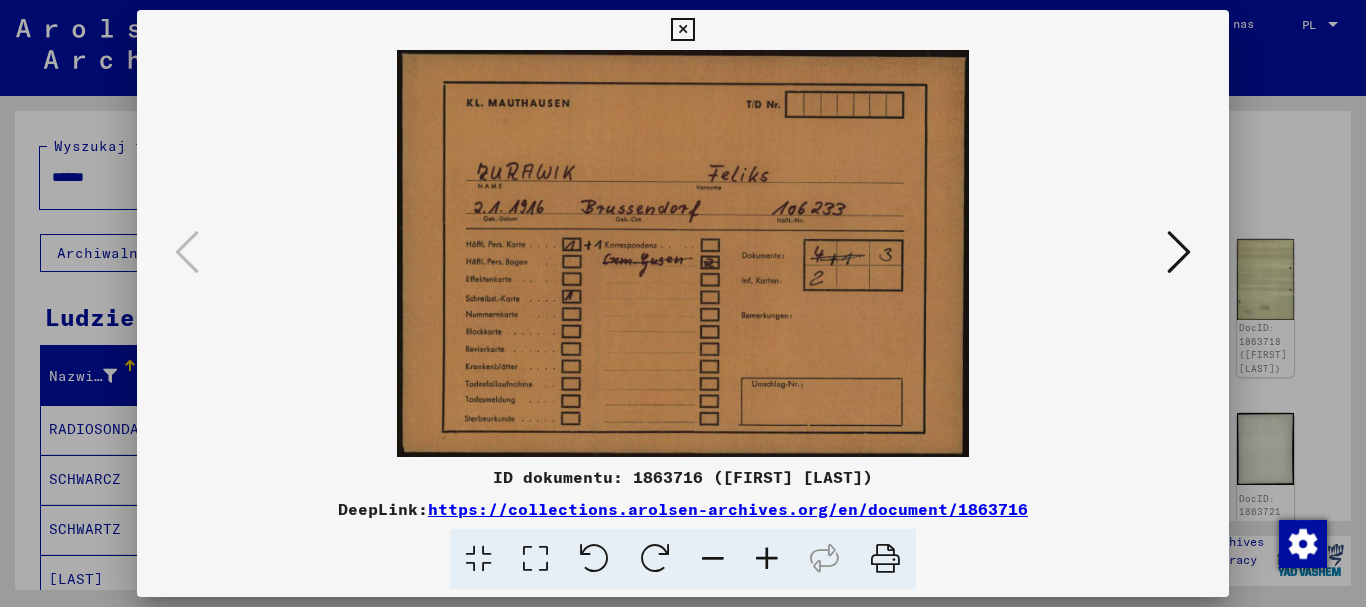 click at bounding box center (1179, 252) 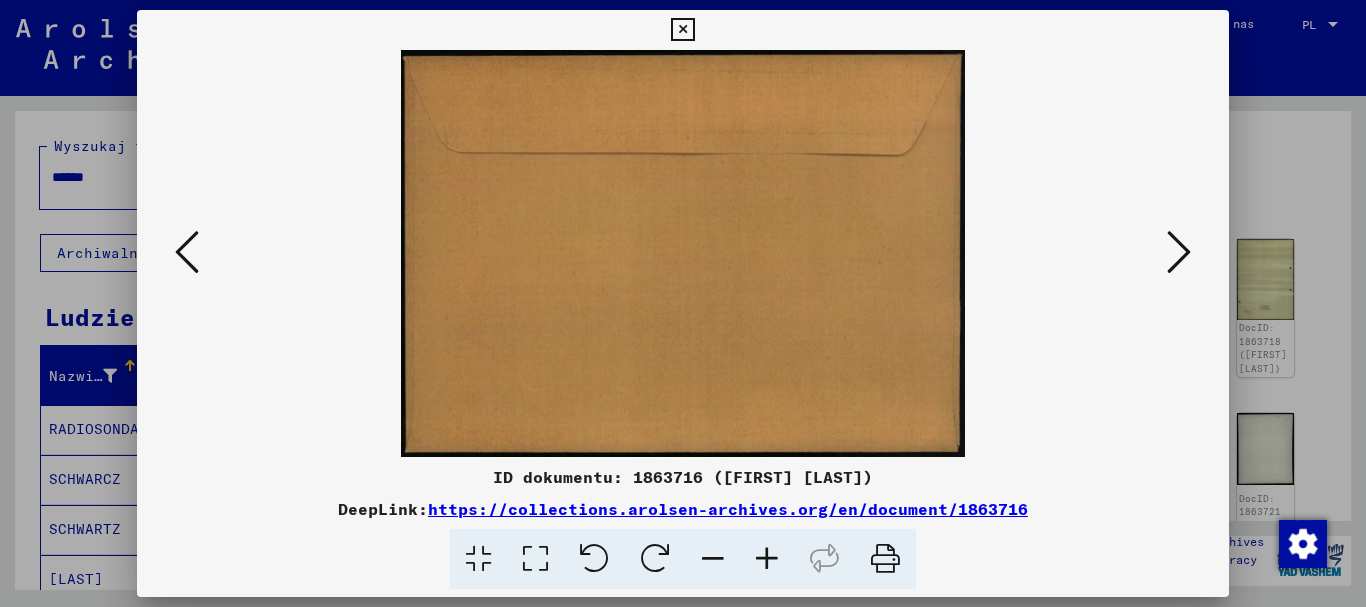 click at bounding box center (1179, 252) 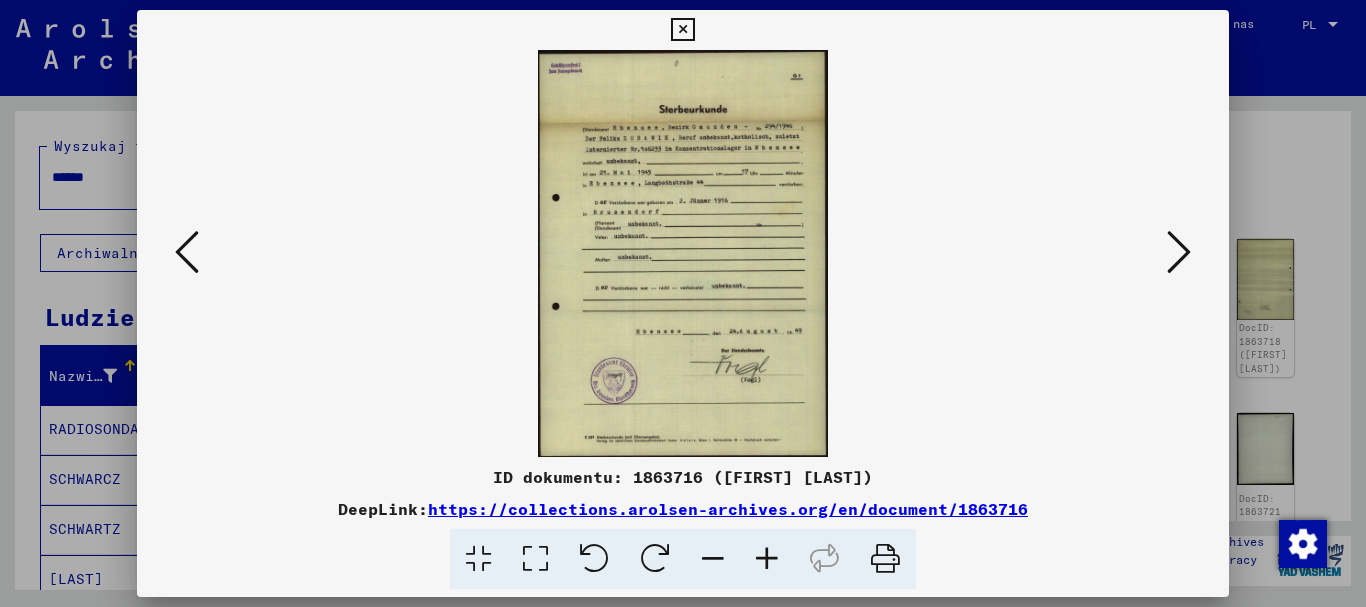 click at bounding box center (1179, 252) 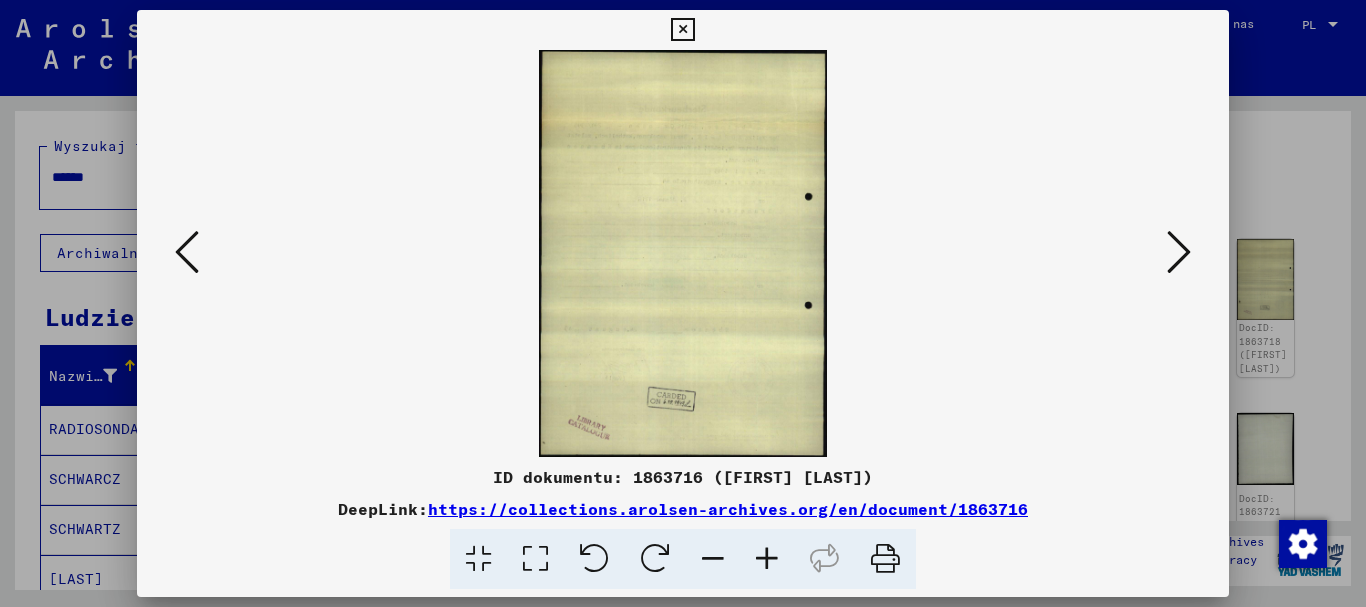 click at bounding box center [1179, 252] 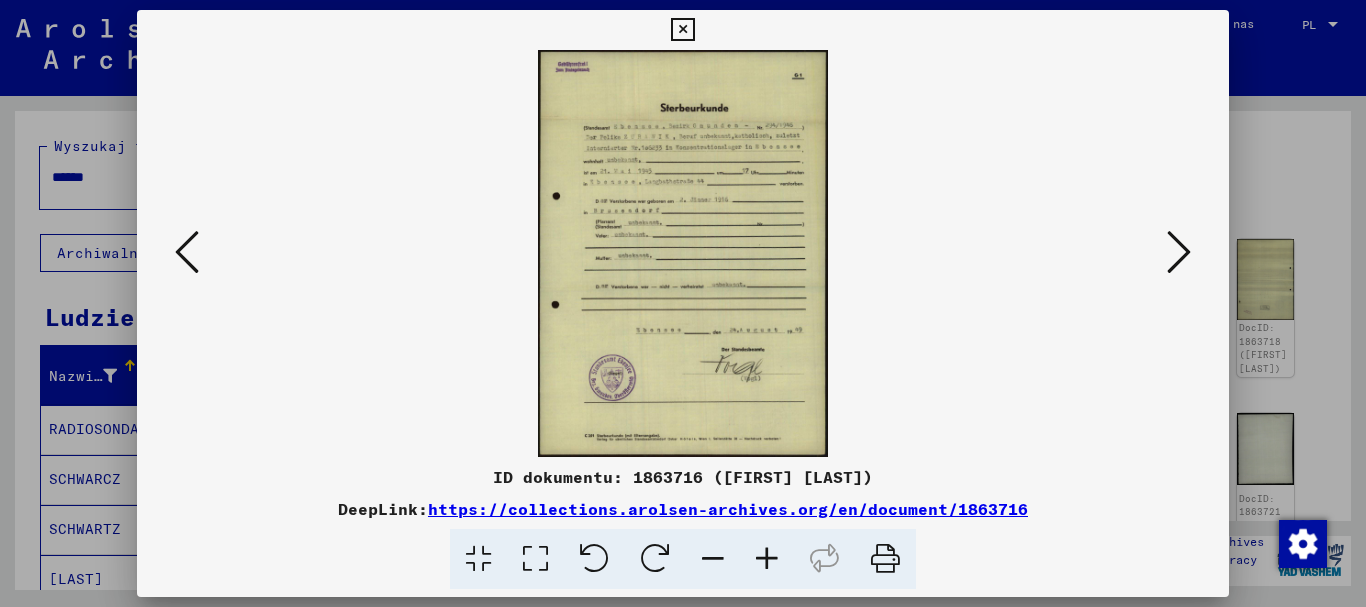 click at bounding box center [1179, 252] 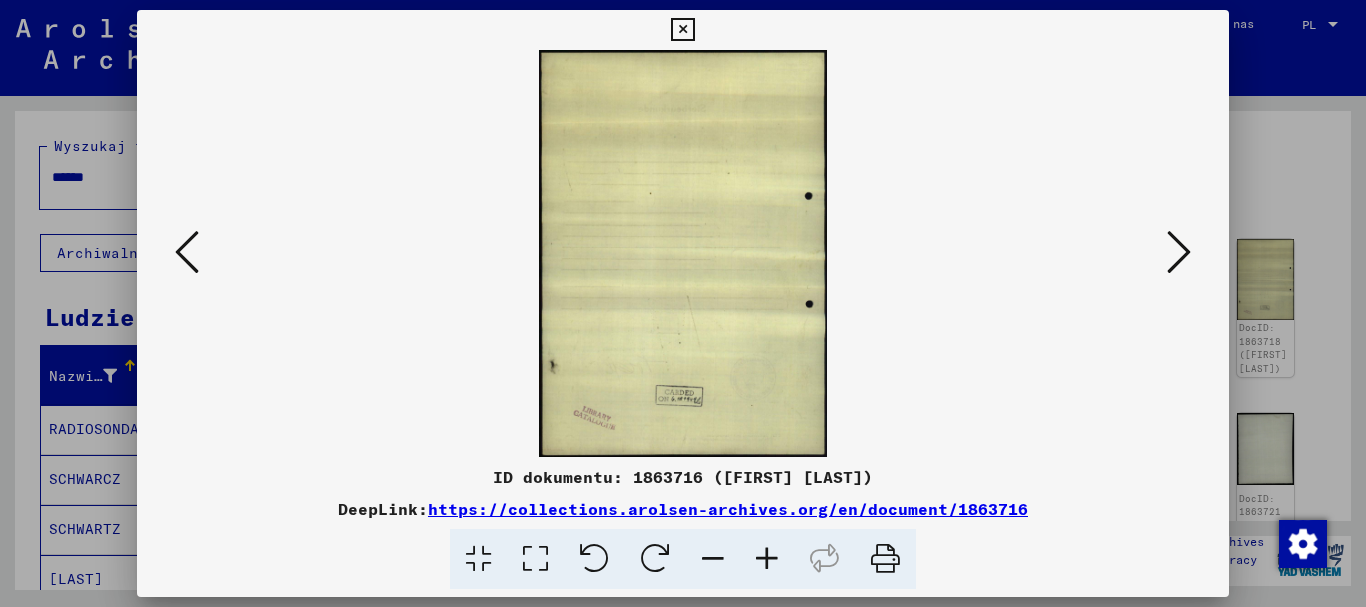 click at bounding box center [1179, 252] 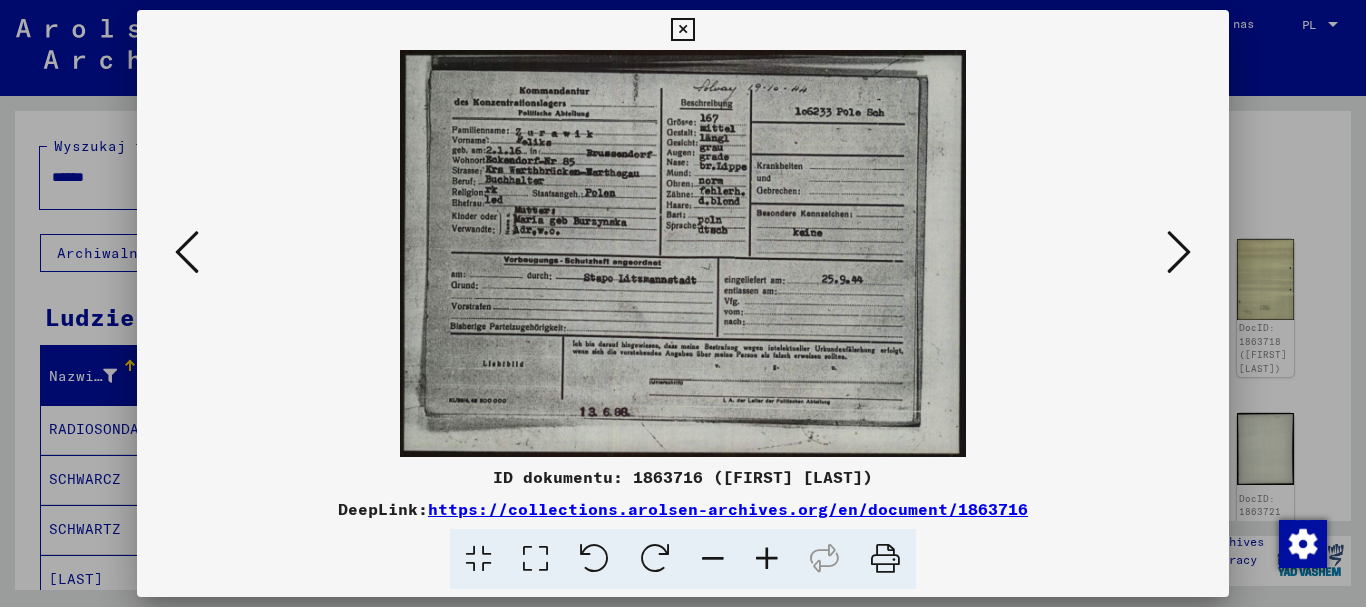 click at bounding box center (535, 559) 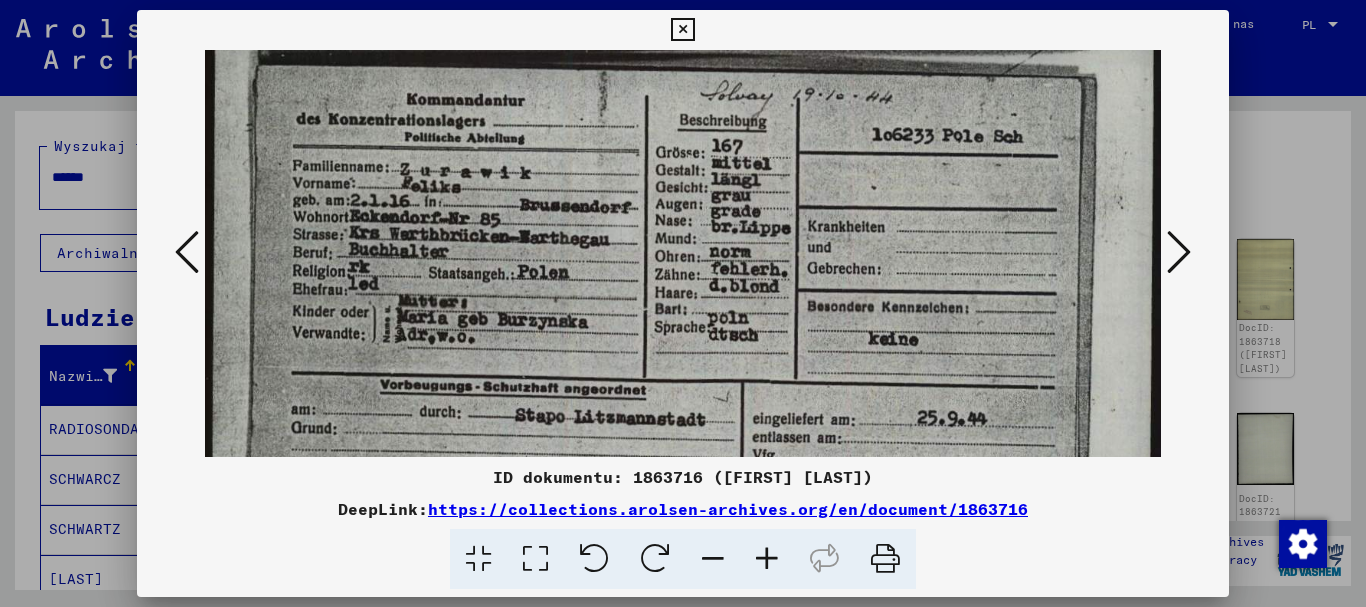 scroll, scrollTop: 7, scrollLeft: 0, axis: vertical 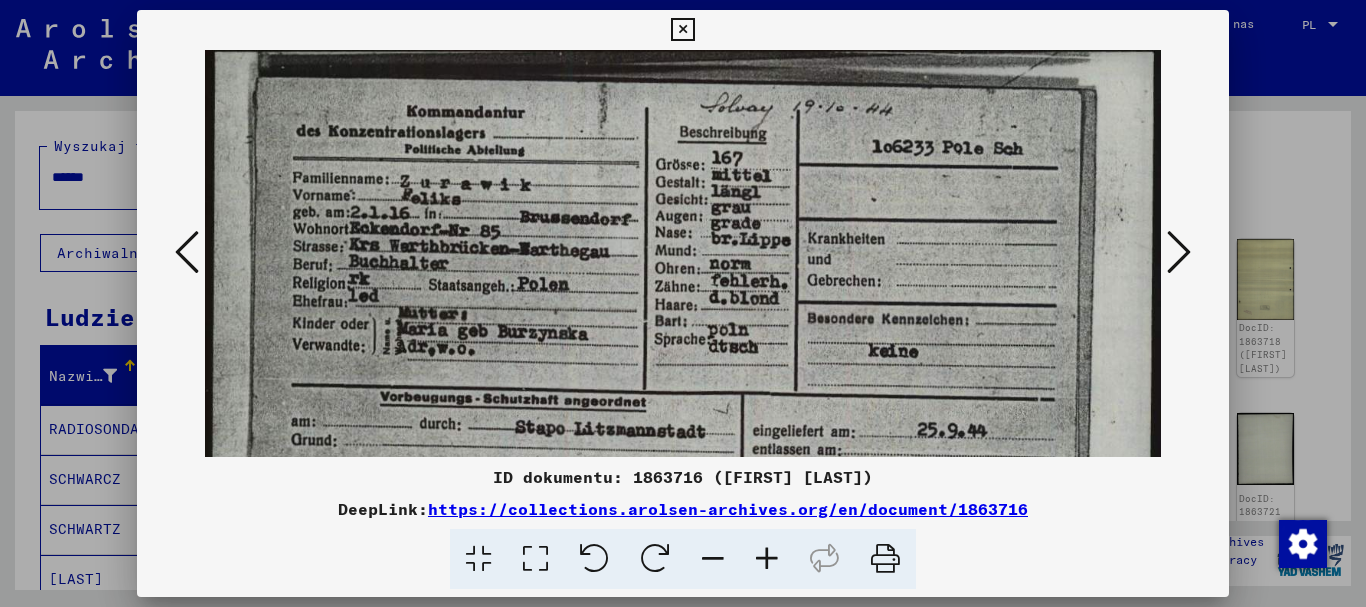 drag, startPoint x: 521, startPoint y: 381, endPoint x: 430, endPoint y: 374, distance: 91.26884 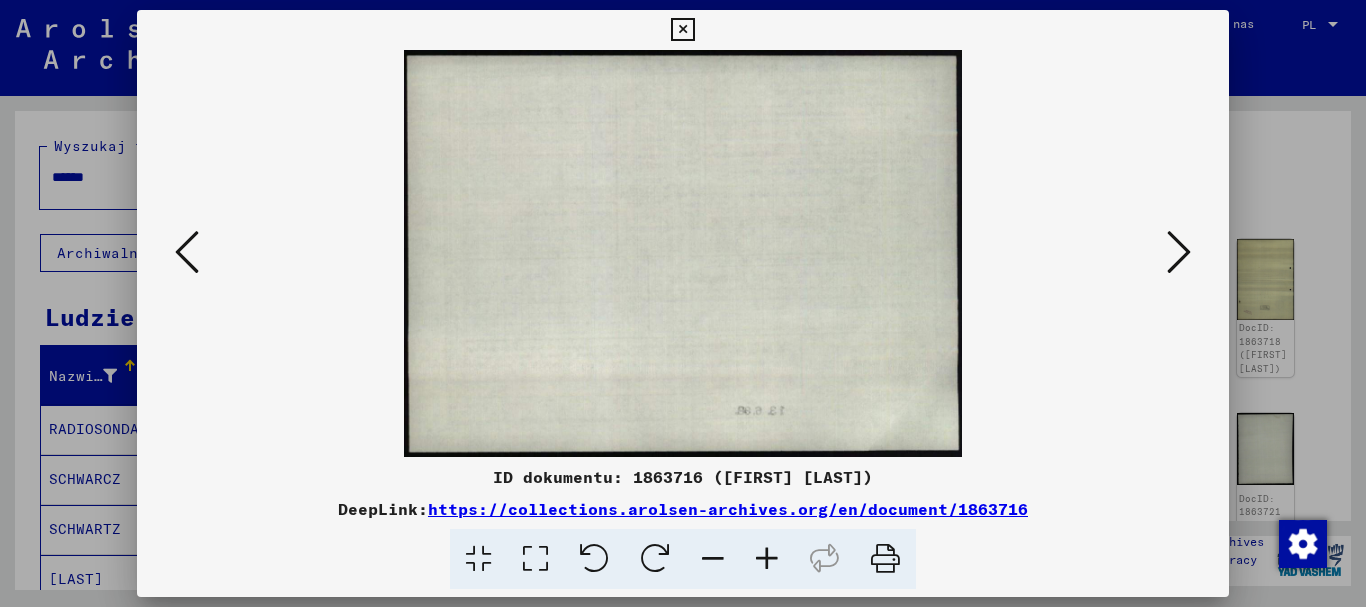click at bounding box center (1179, 252) 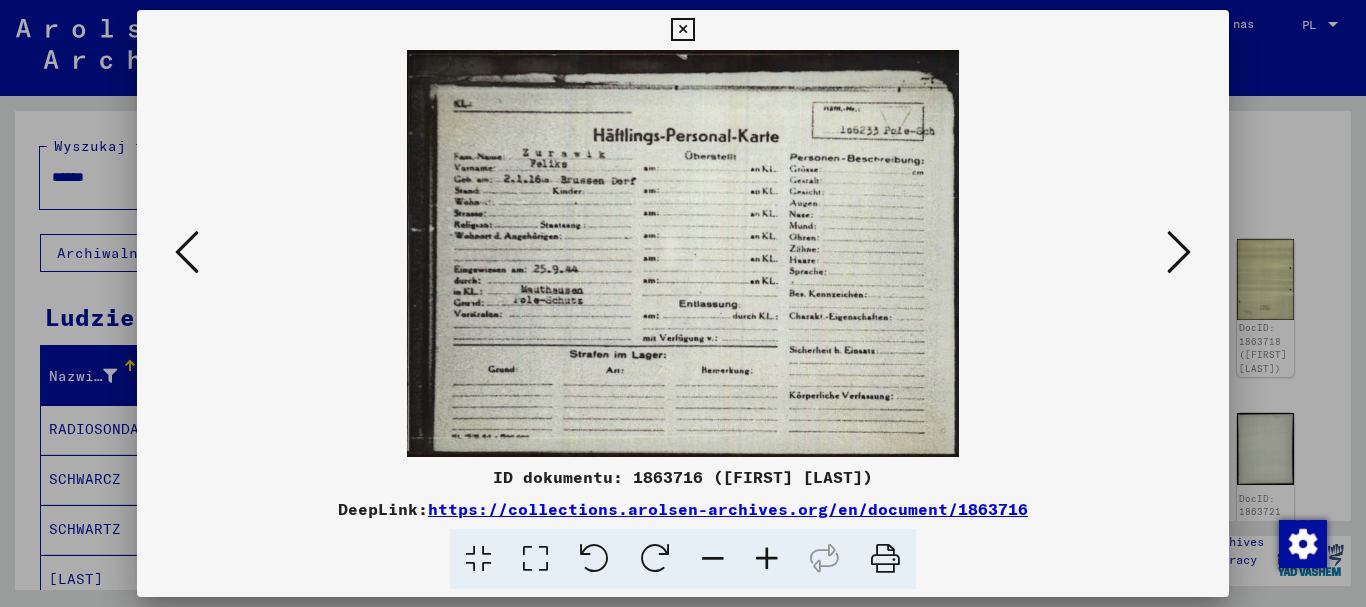 click at bounding box center [1179, 252] 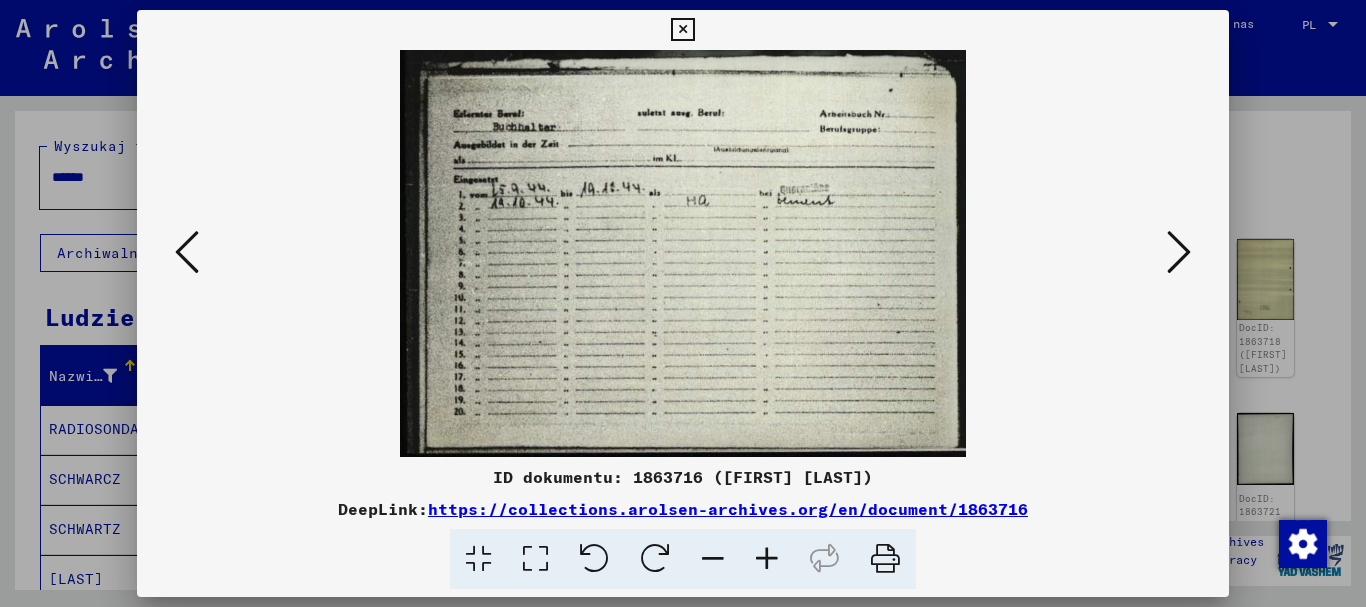 click at bounding box center [1179, 252] 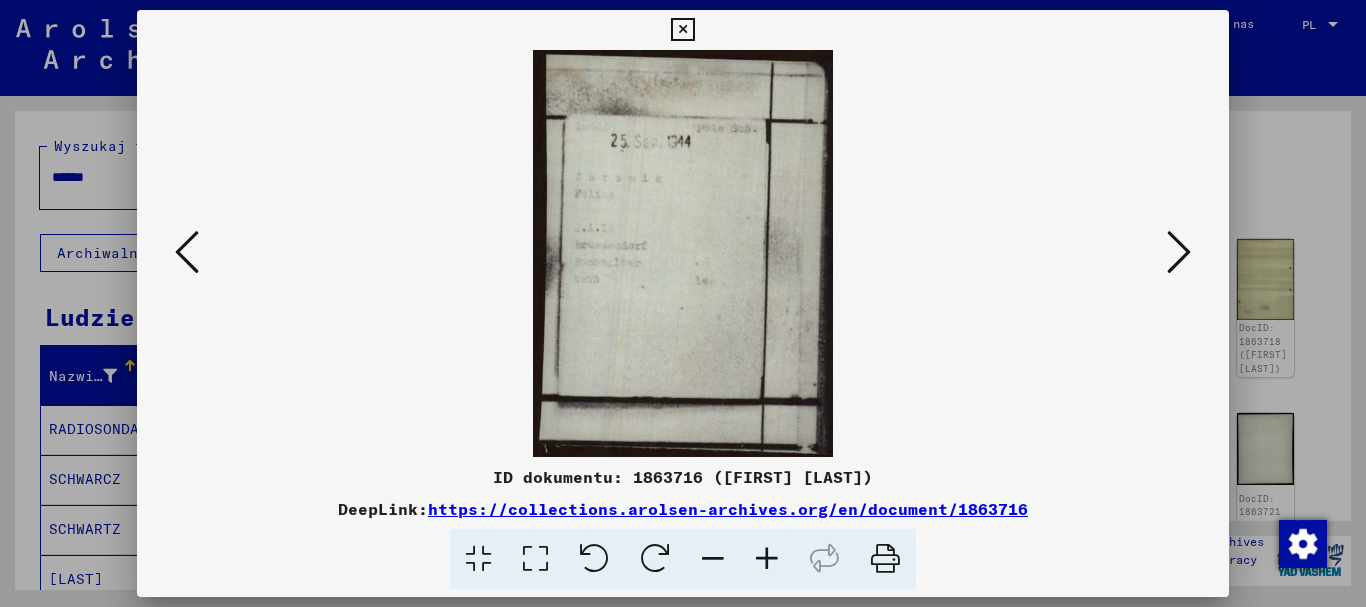 click at bounding box center [1179, 252] 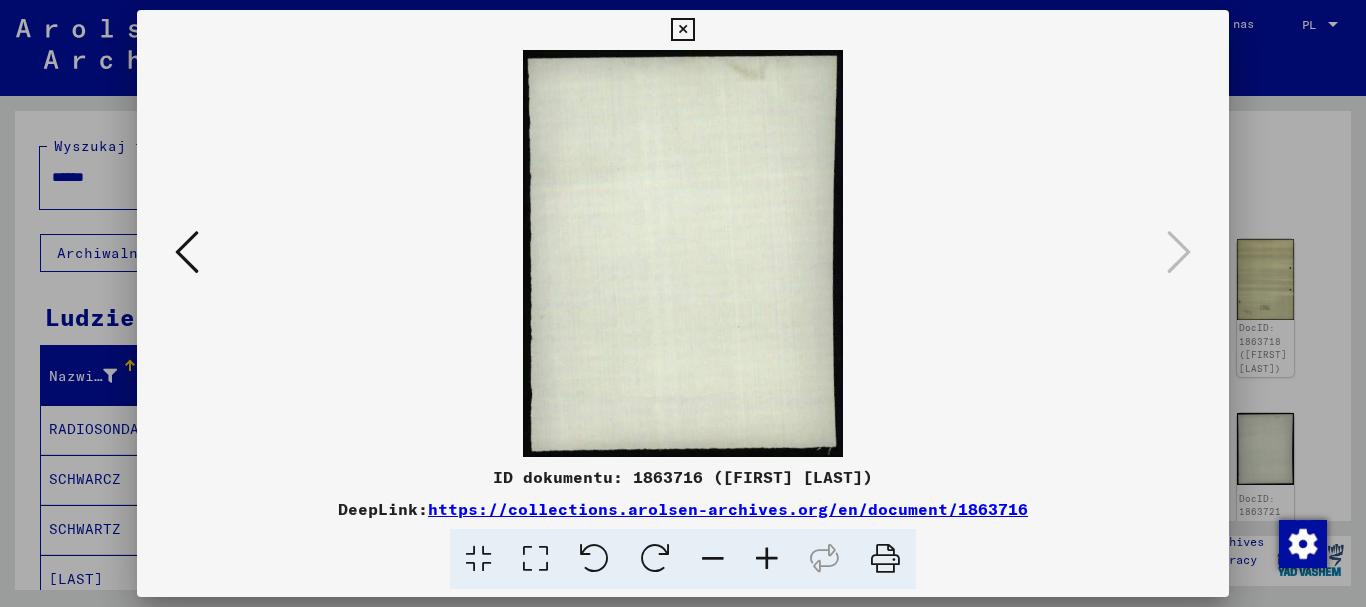 click at bounding box center [682, 30] 